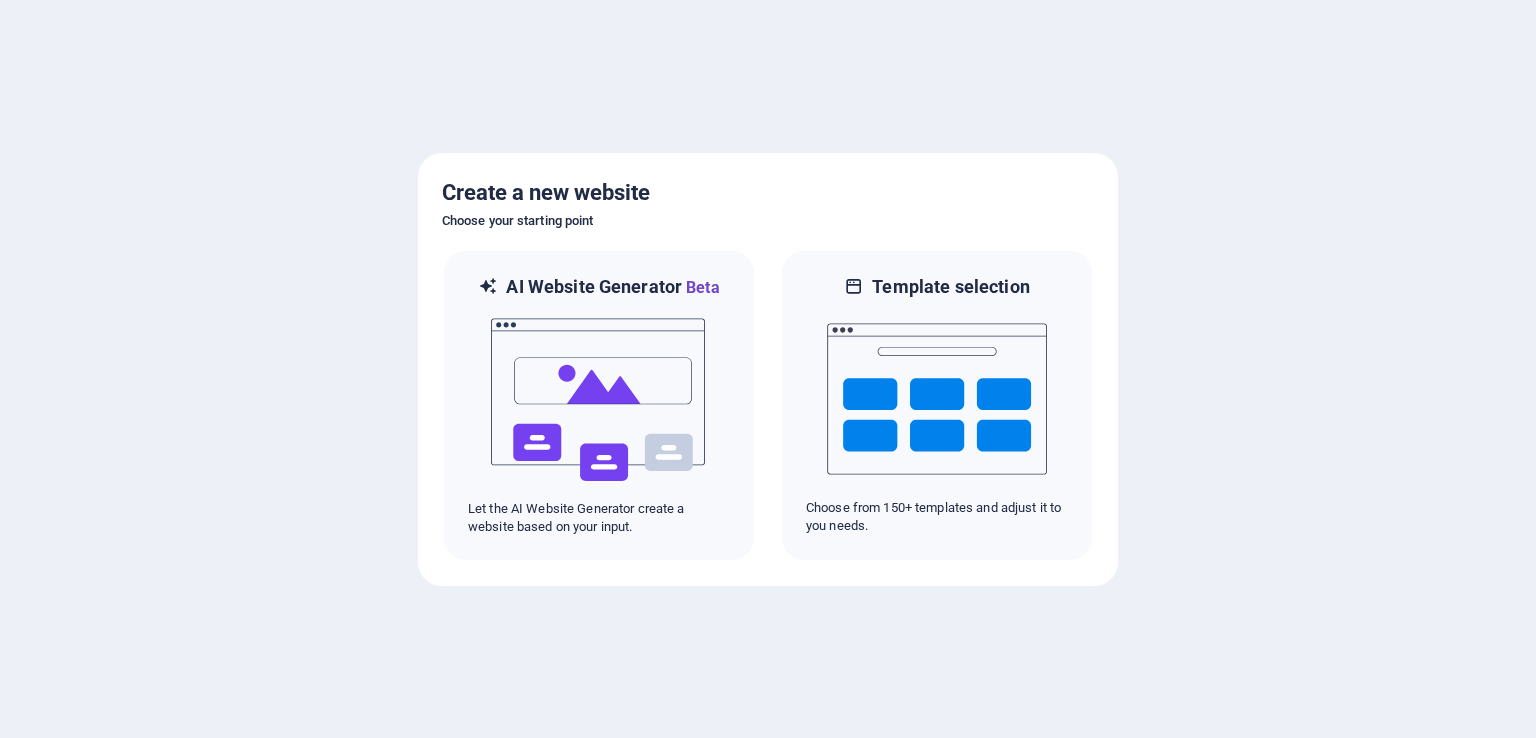 scroll, scrollTop: 0, scrollLeft: 0, axis: both 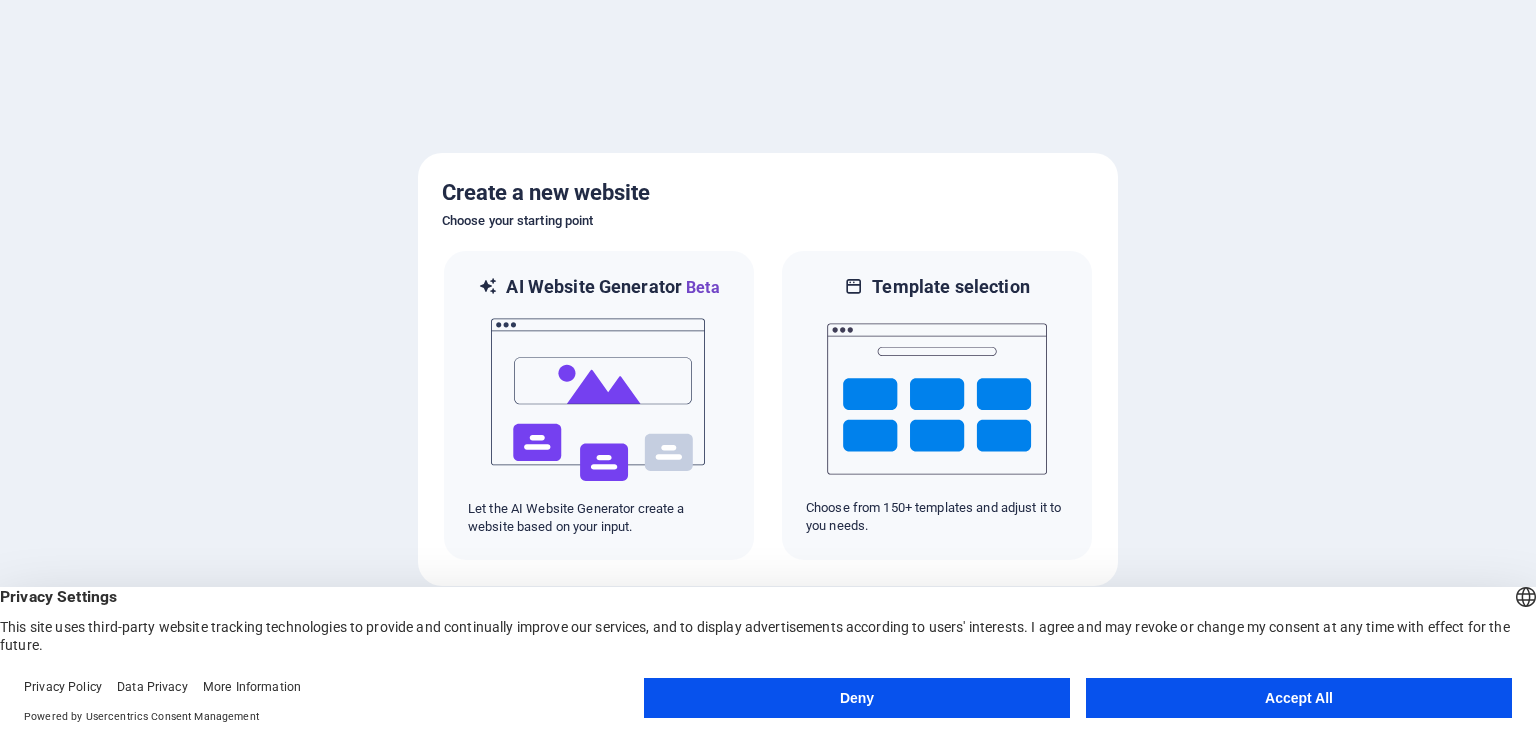 click on "Accept All" at bounding box center [1299, 698] 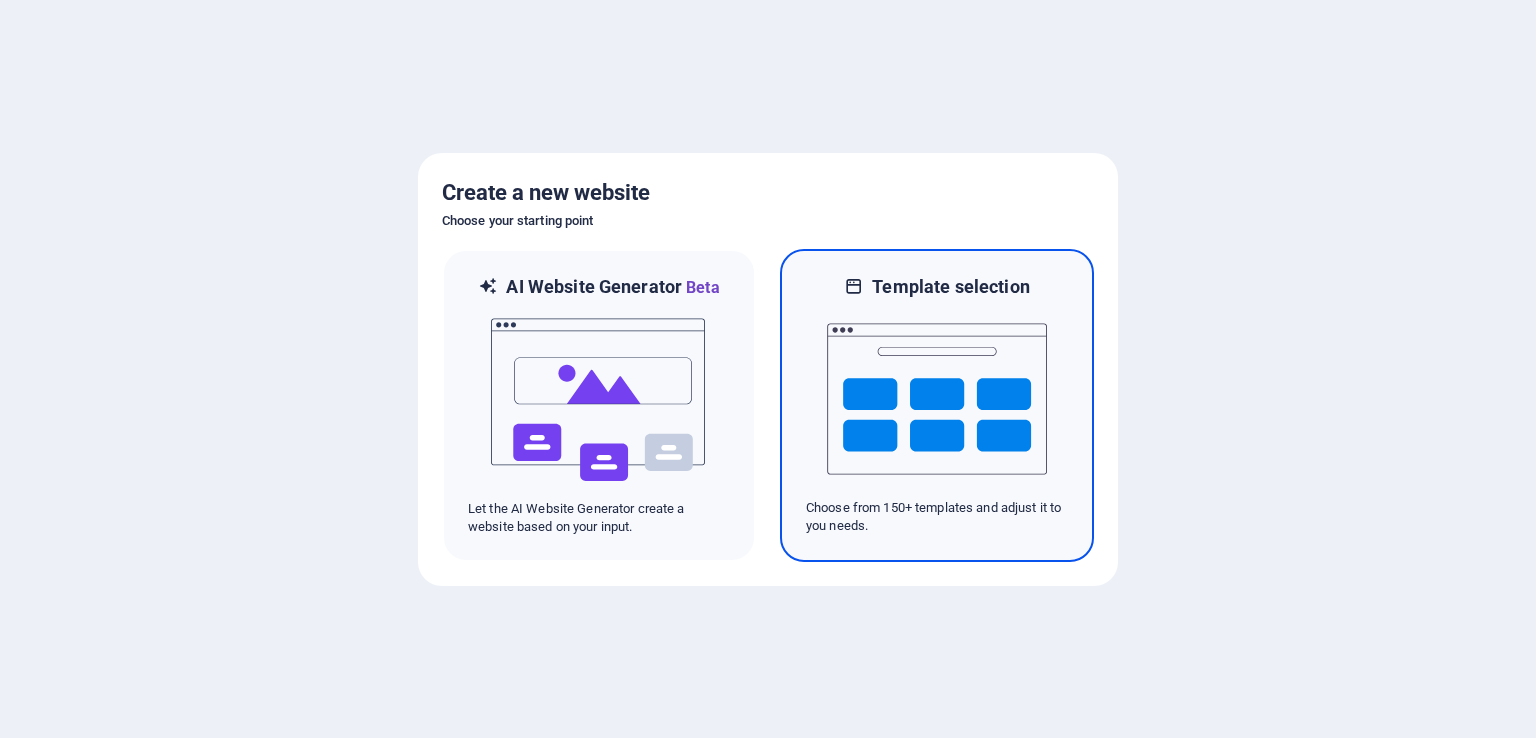 click at bounding box center [937, 399] 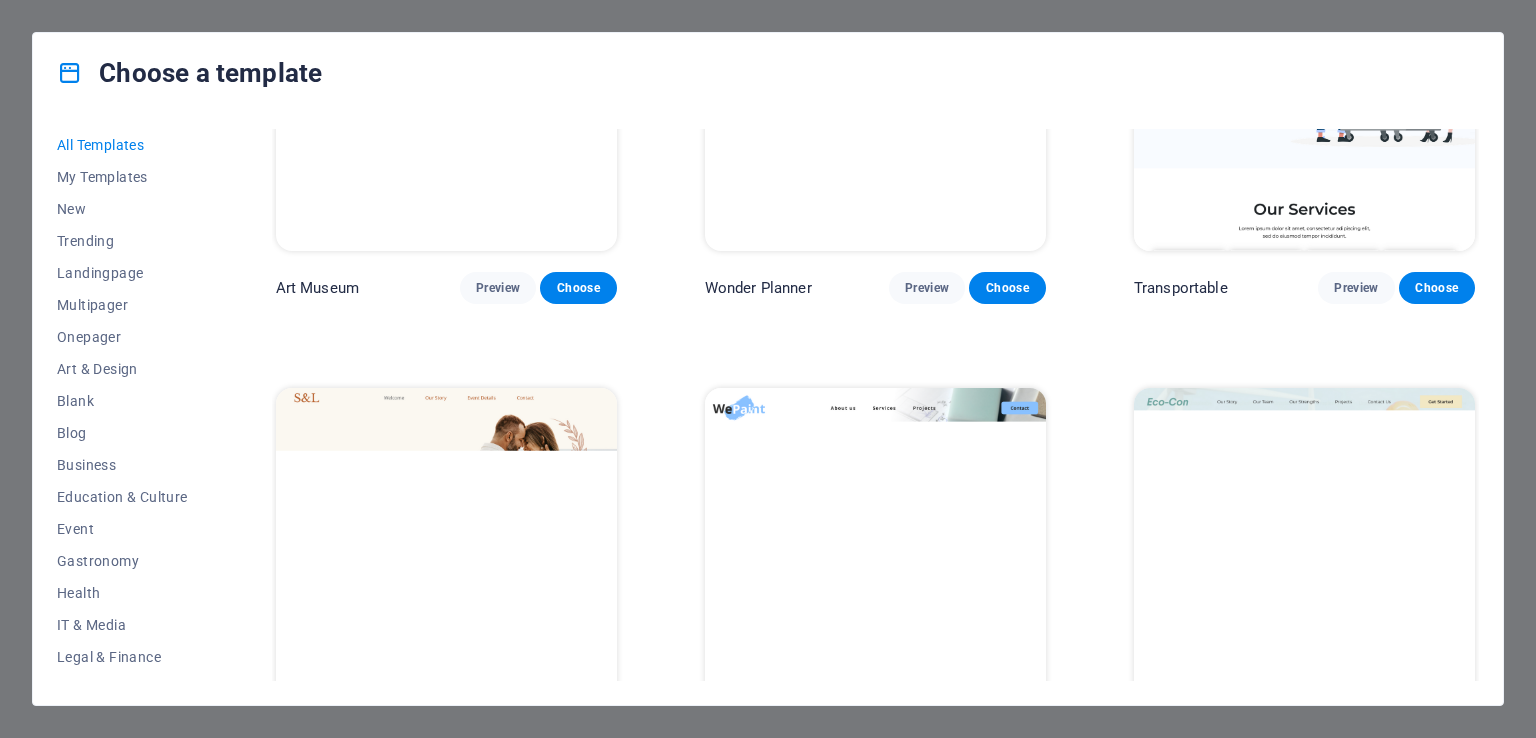 scroll, scrollTop: 700, scrollLeft: 0, axis: vertical 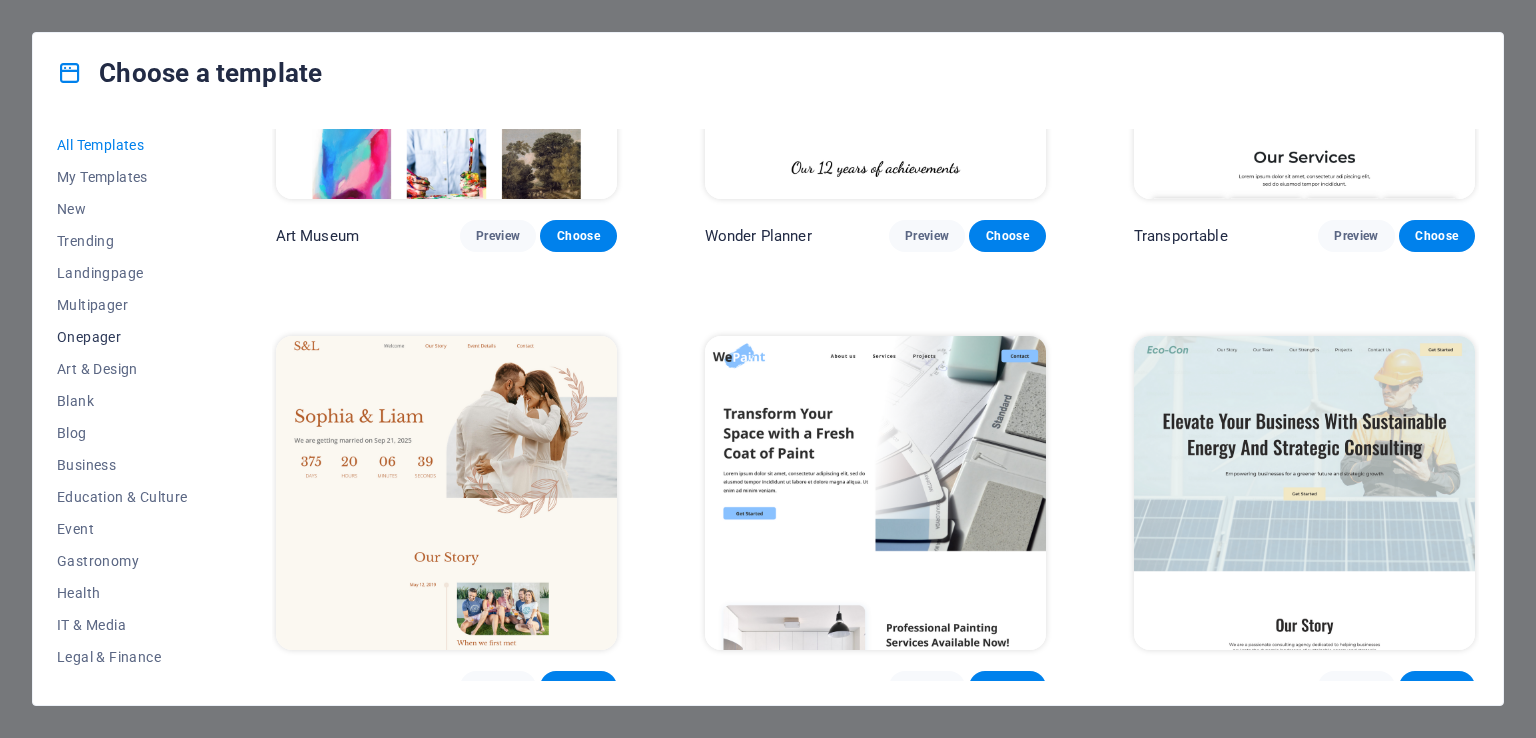 click on "Onepager" at bounding box center (122, 337) 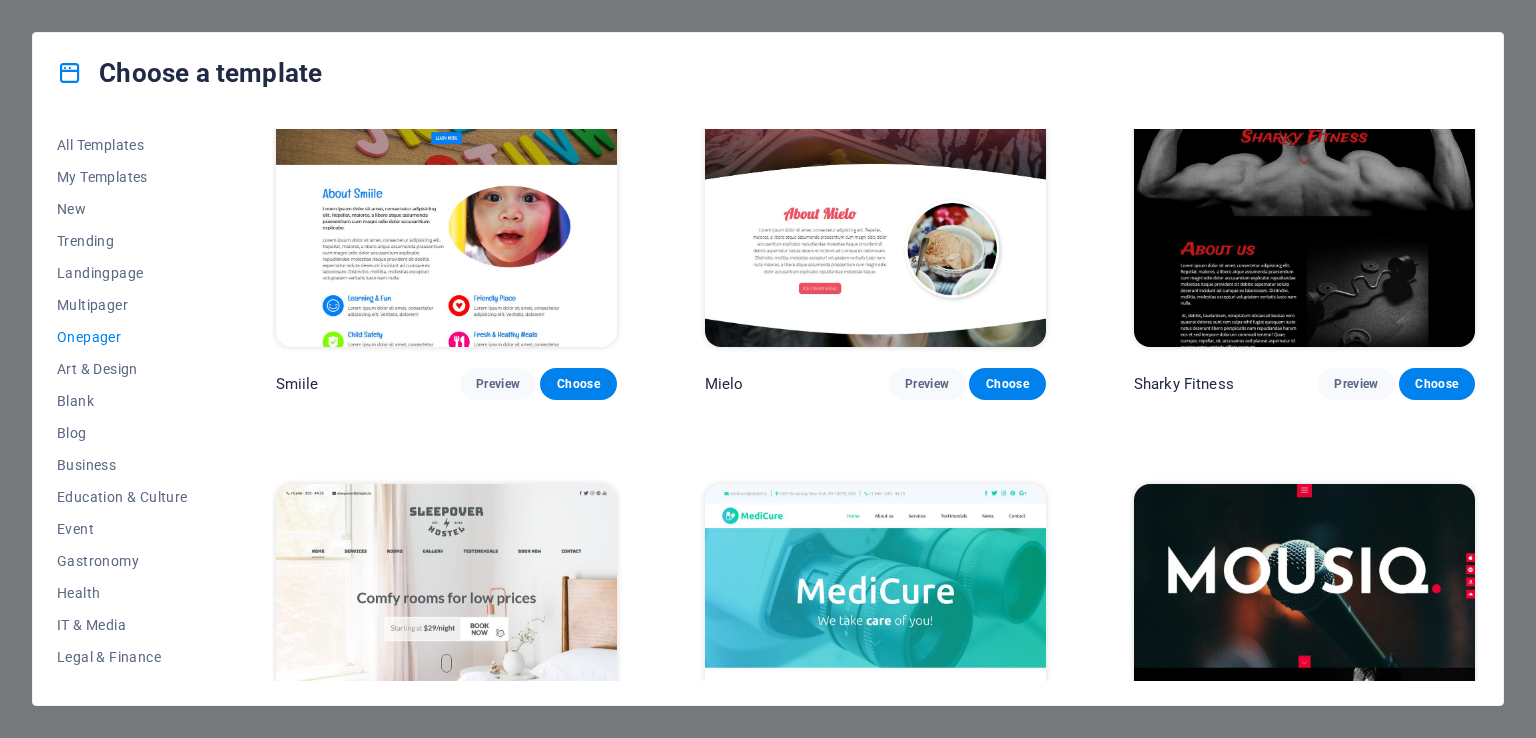 scroll, scrollTop: 6100, scrollLeft: 0, axis: vertical 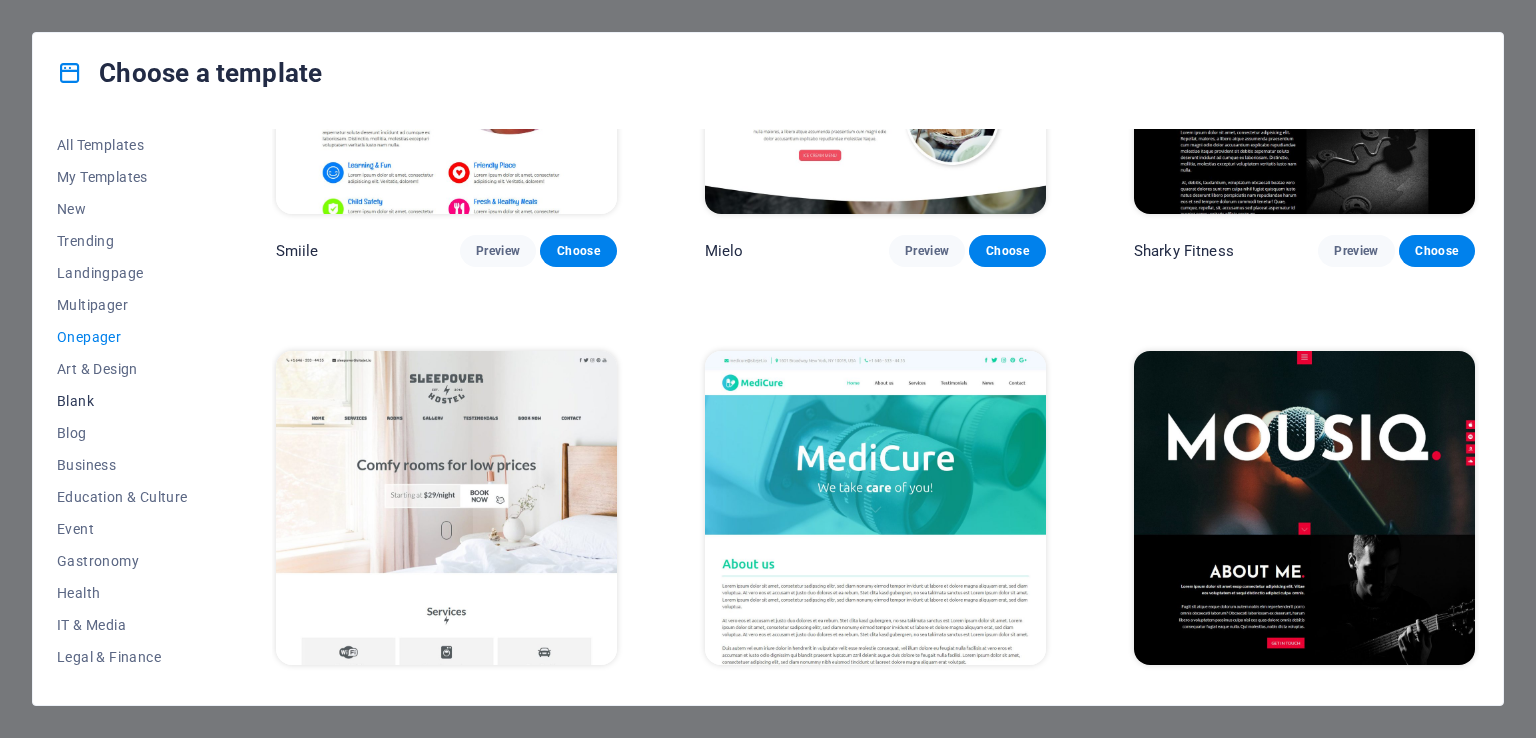 click on "Blank" at bounding box center [122, 401] 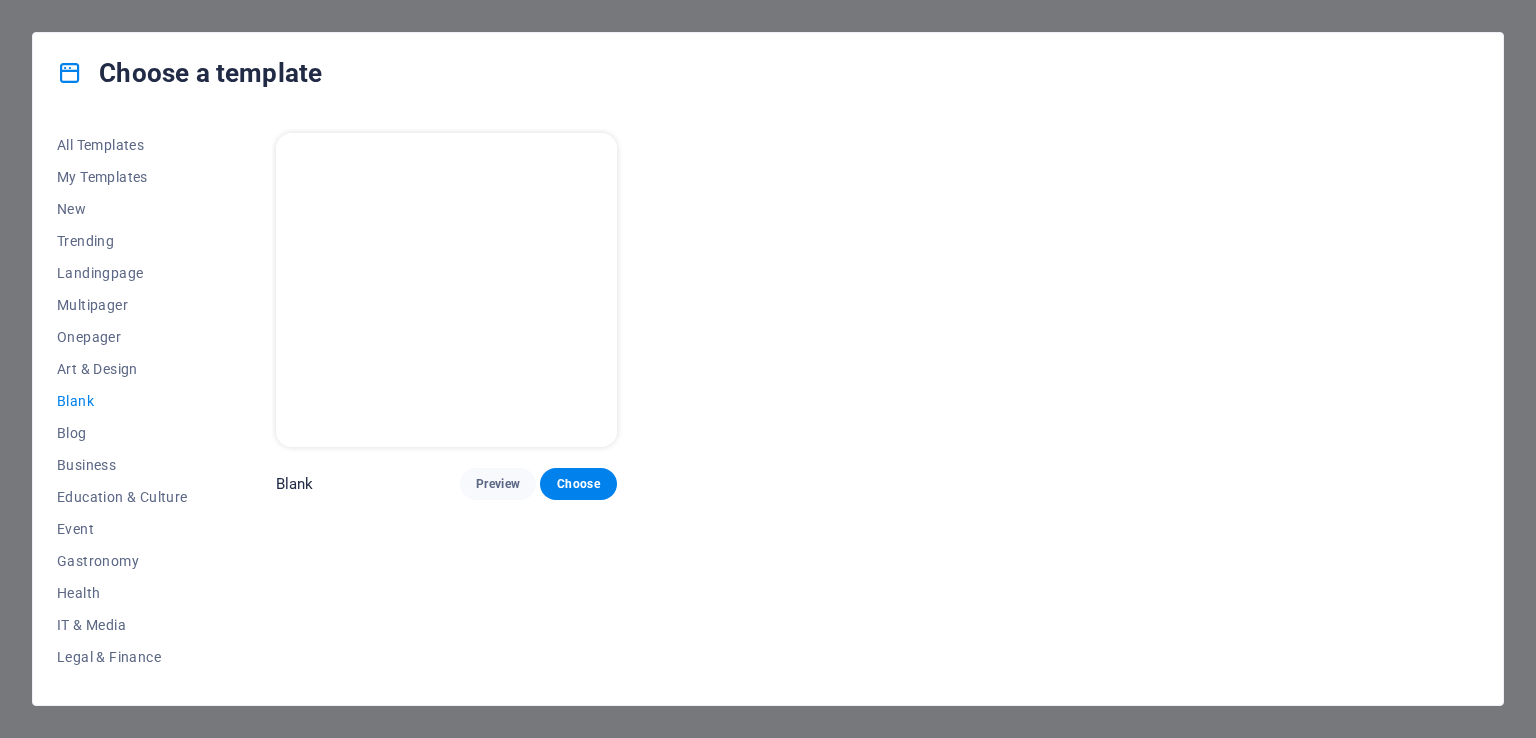 scroll, scrollTop: 0, scrollLeft: 0, axis: both 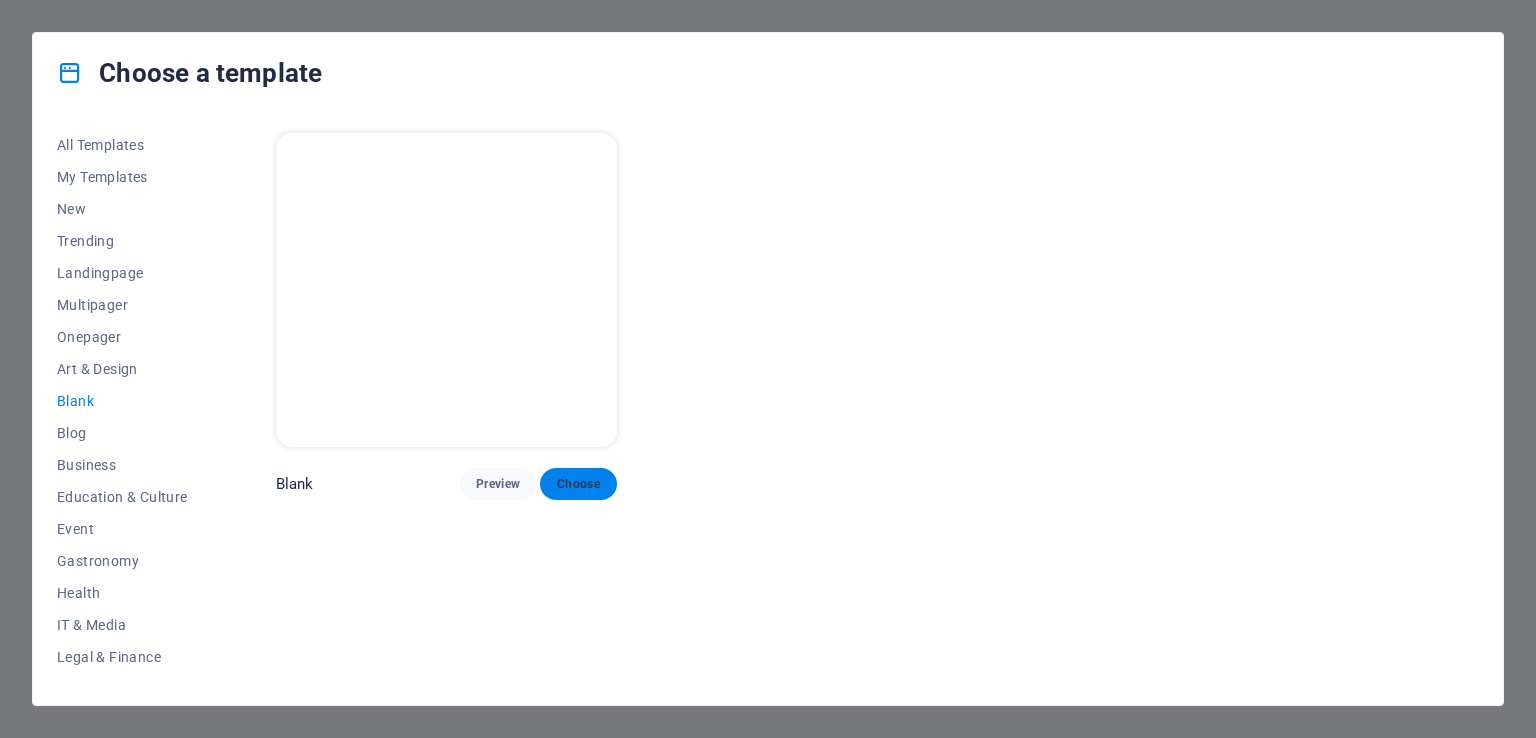 click on "Choose" at bounding box center [578, 484] 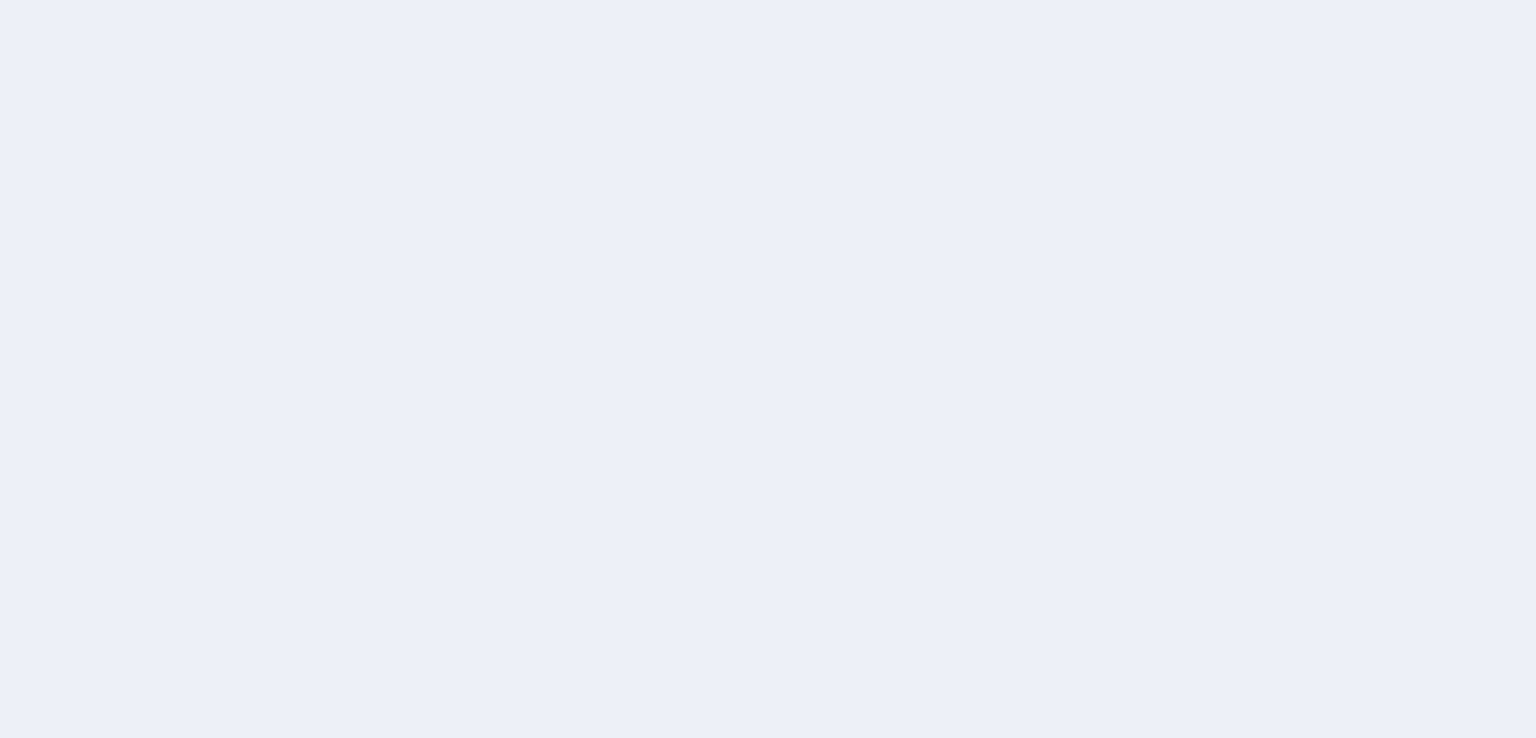 scroll, scrollTop: 0, scrollLeft: 0, axis: both 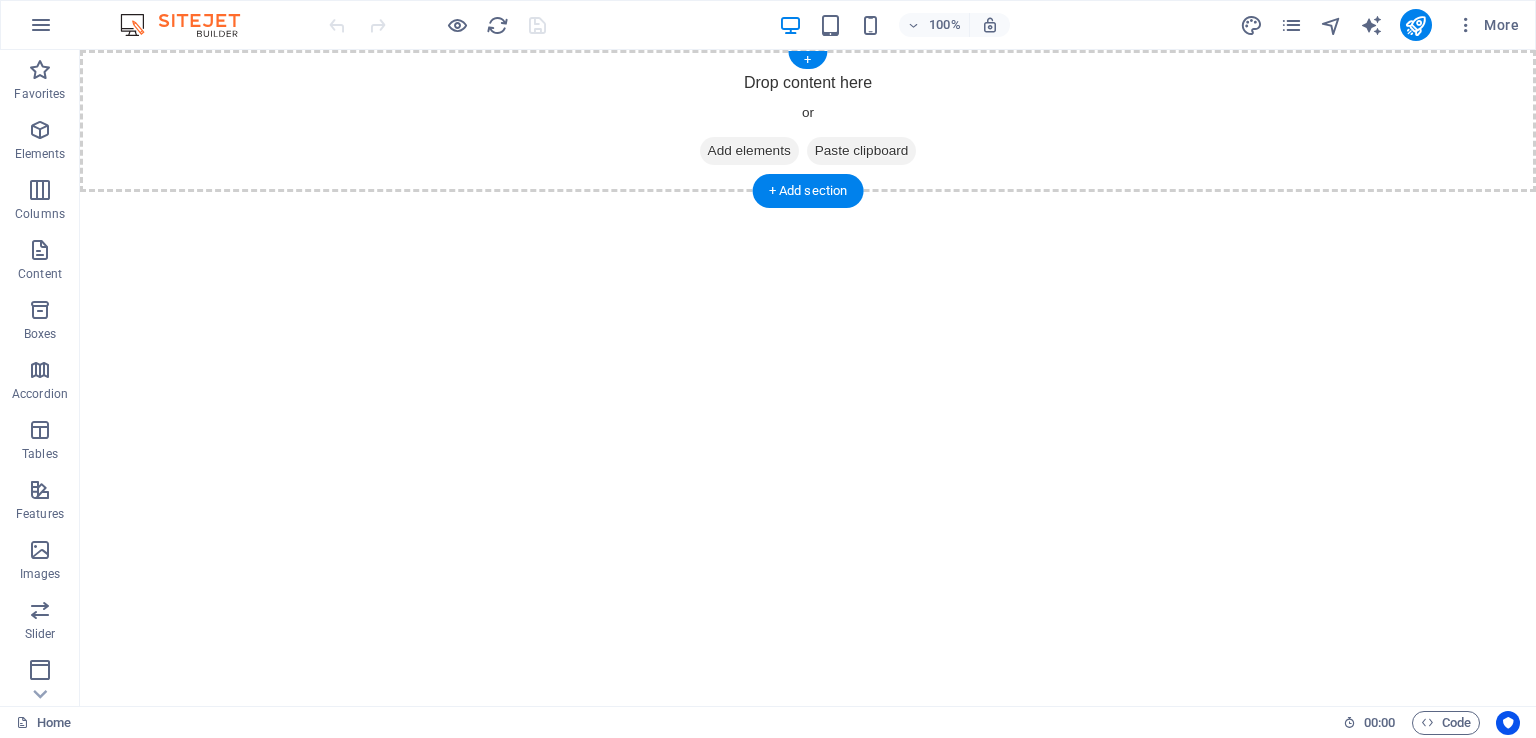 click on "Add elements" at bounding box center [749, 151] 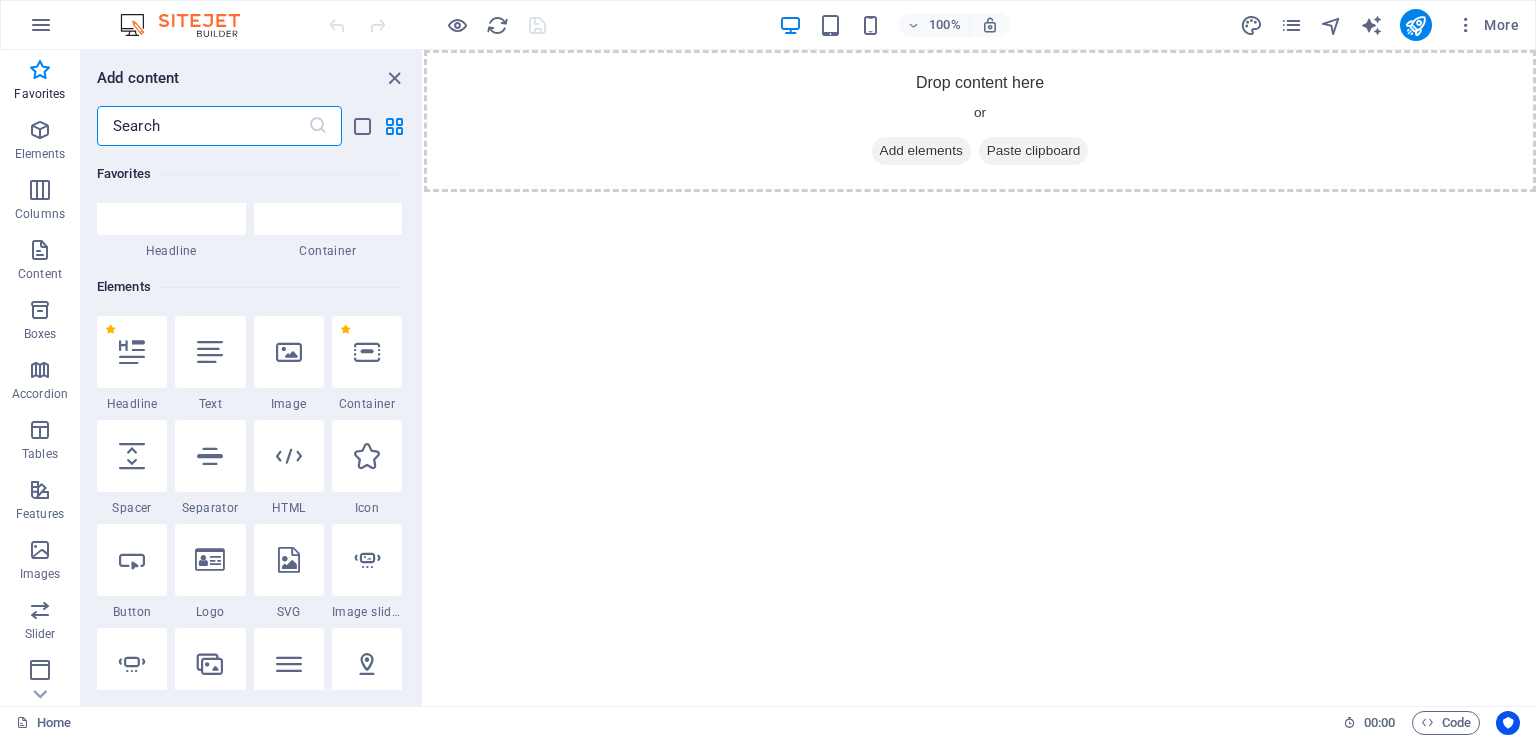 scroll, scrollTop: 200, scrollLeft: 0, axis: vertical 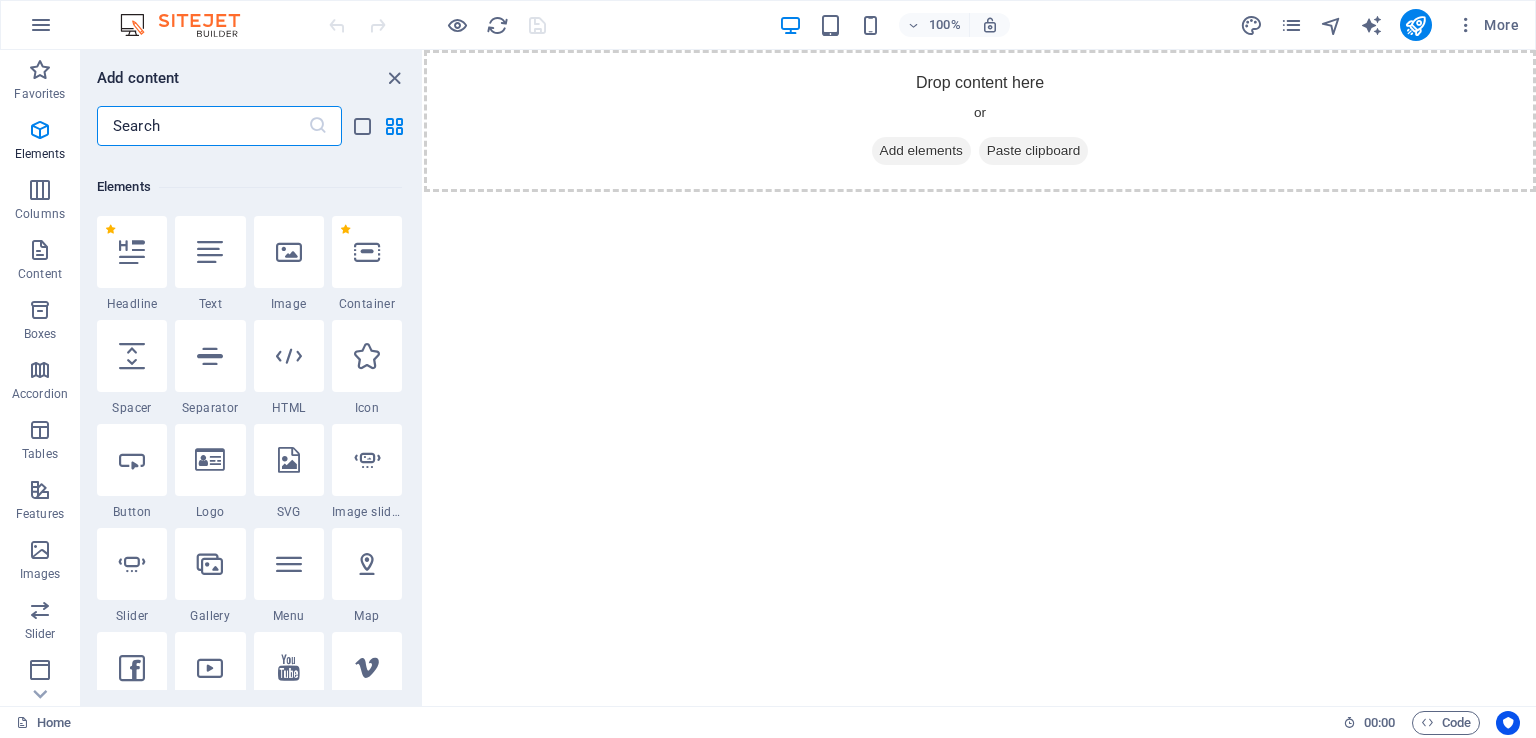 click on "Skip to main content
Drop content here or  Add elements  Paste clipboard" at bounding box center [980, 121] 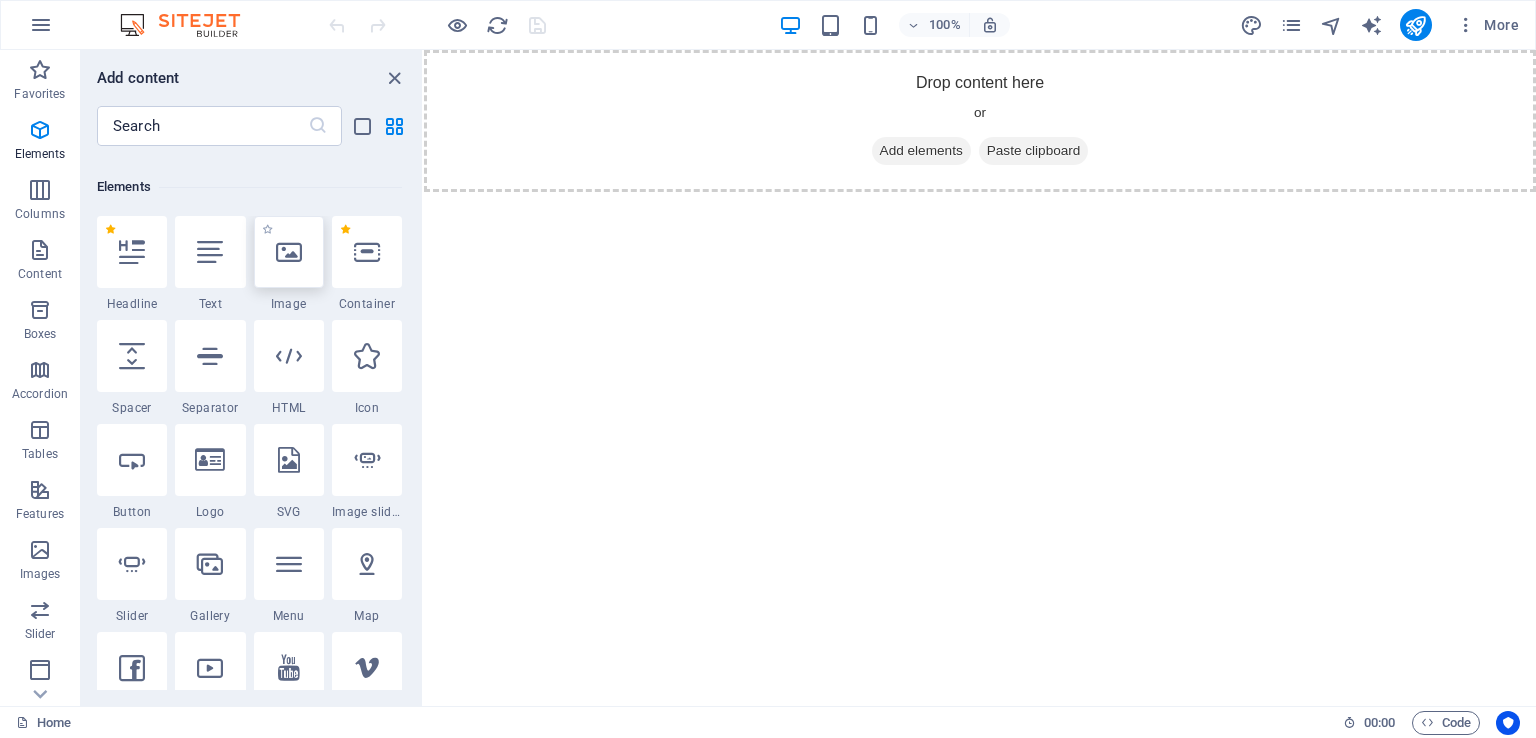 click at bounding box center [289, 252] 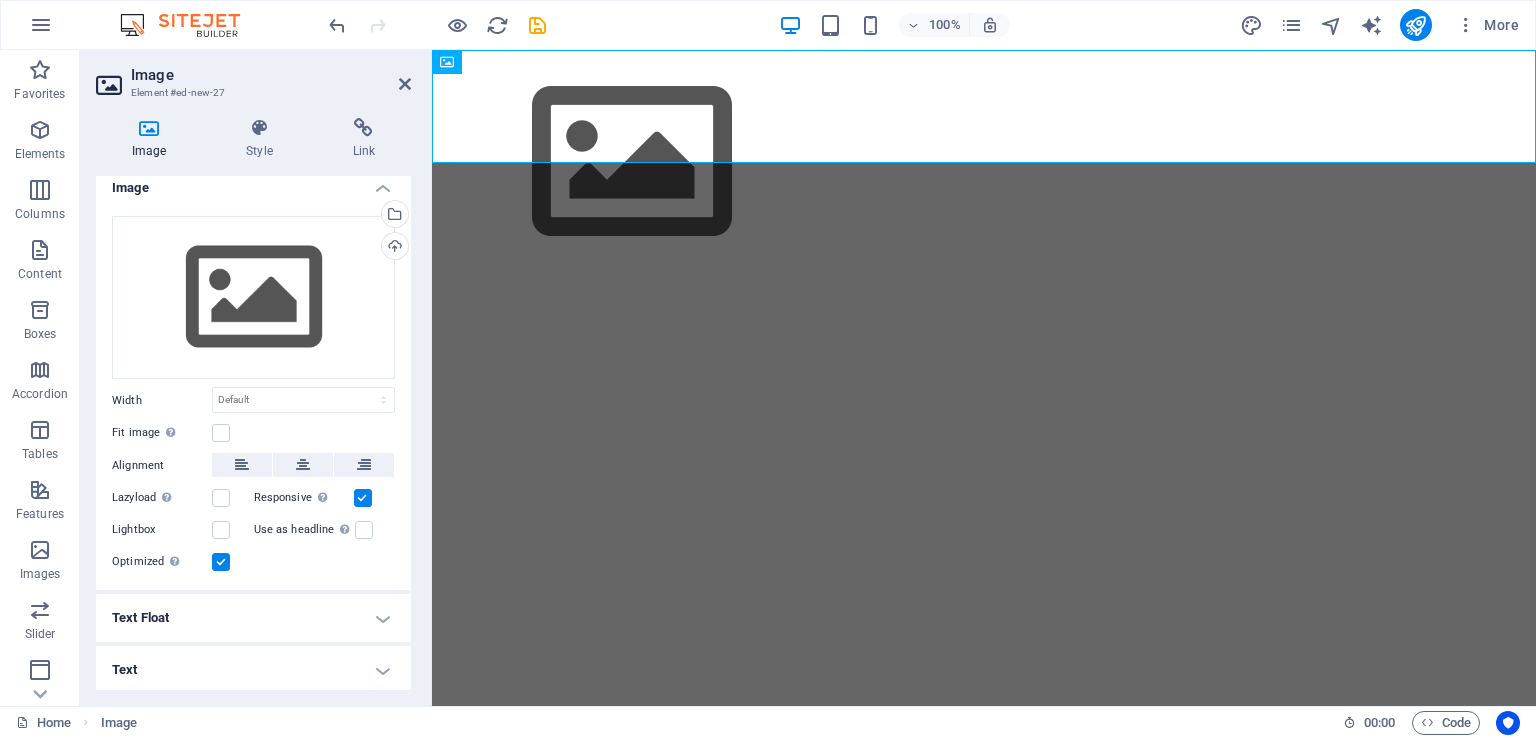 scroll, scrollTop: 13, scrollLeft: 0, axis: vertical 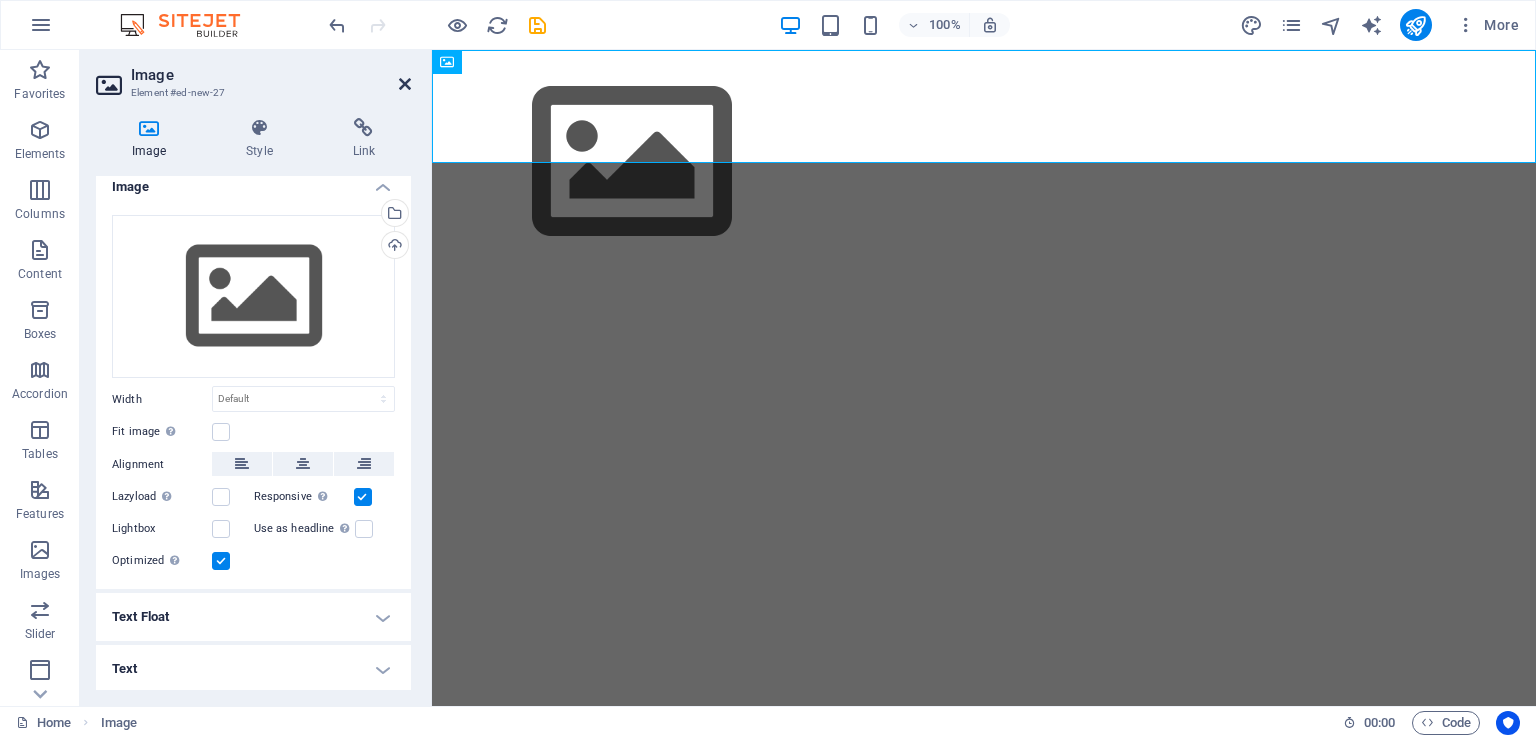 click at bounding box center (405, 84) 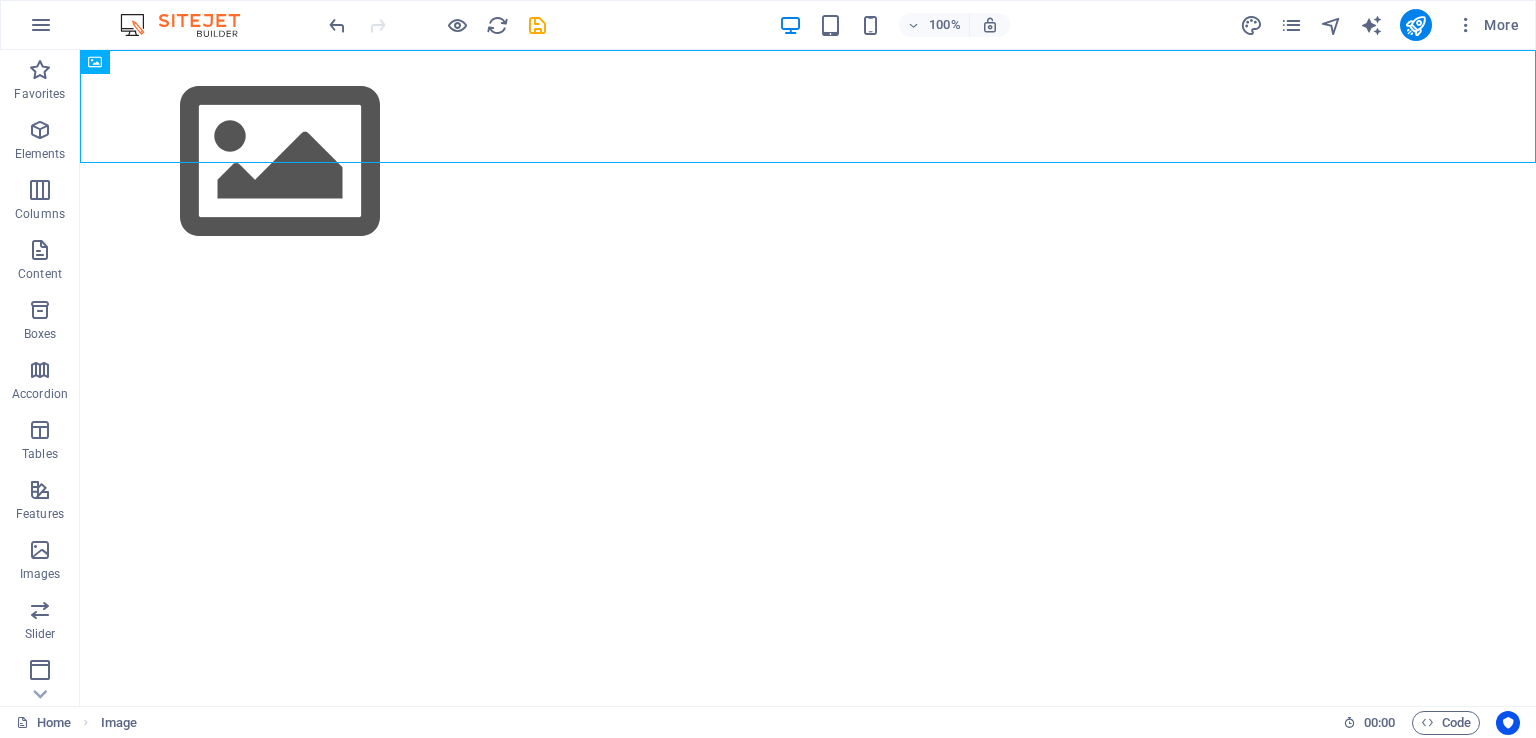 click on "Skip to main content" at bounding box center (808, 162) 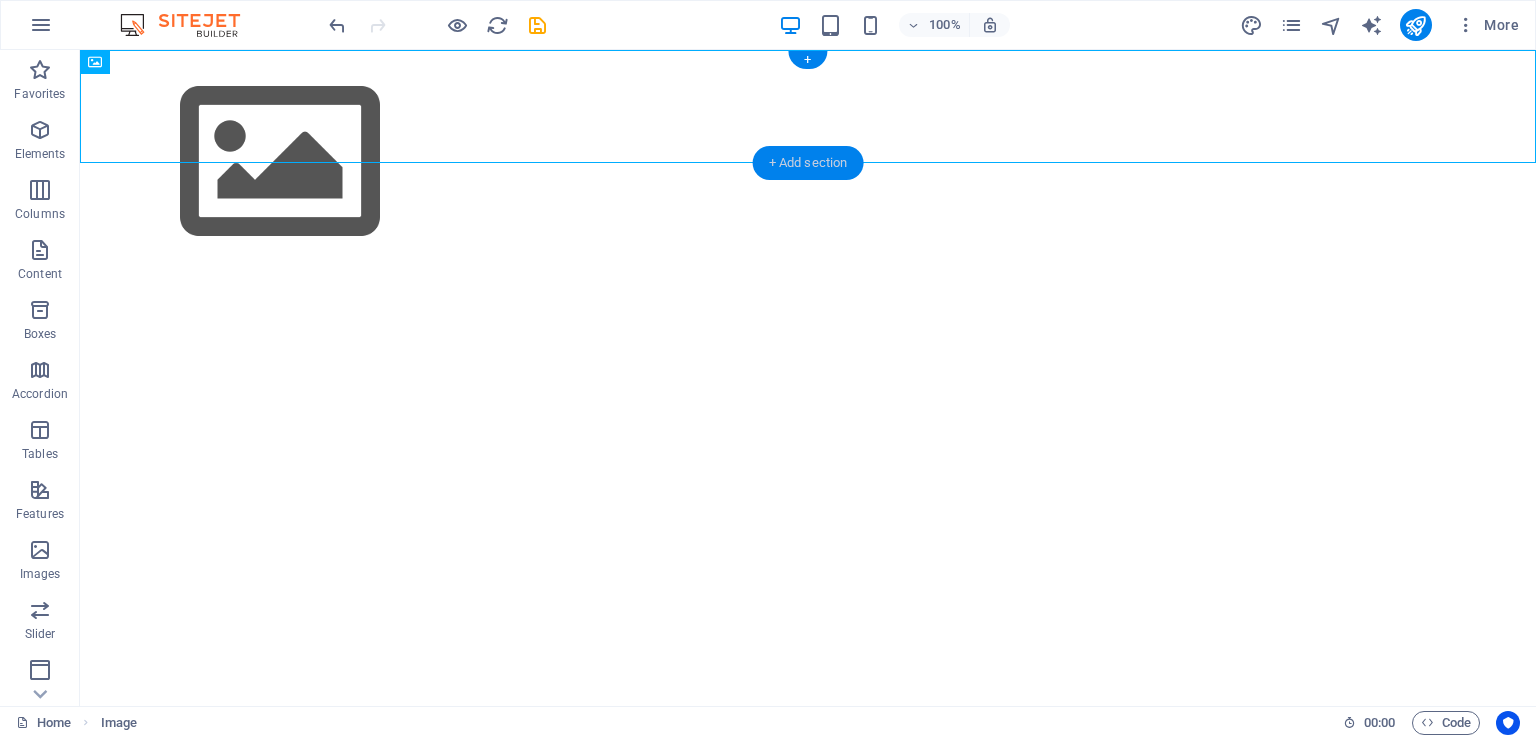 click on "+ Add section" at bounding box center (808, 163) 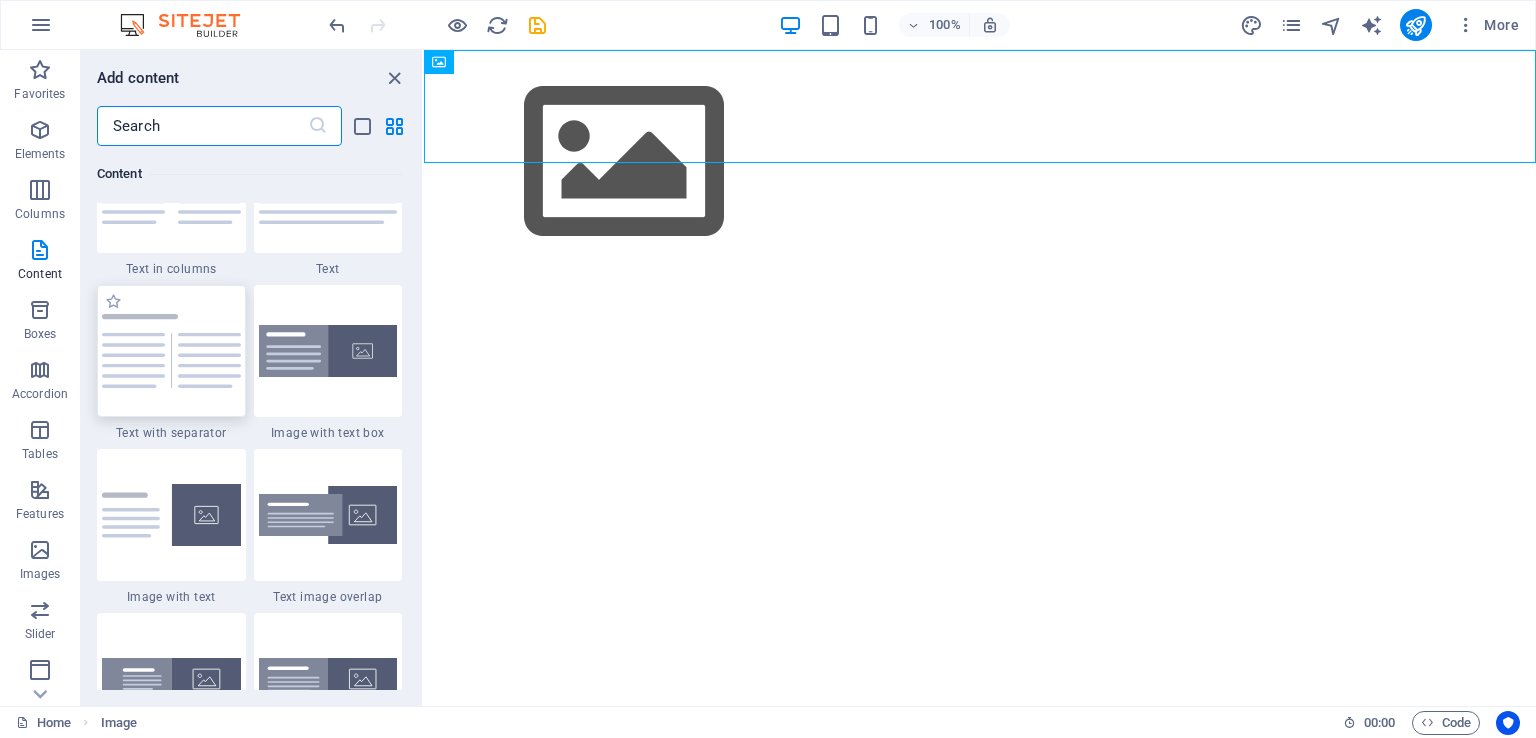 scroll, scrollTop: 3699, scrollLeft: 0, axis: vertical 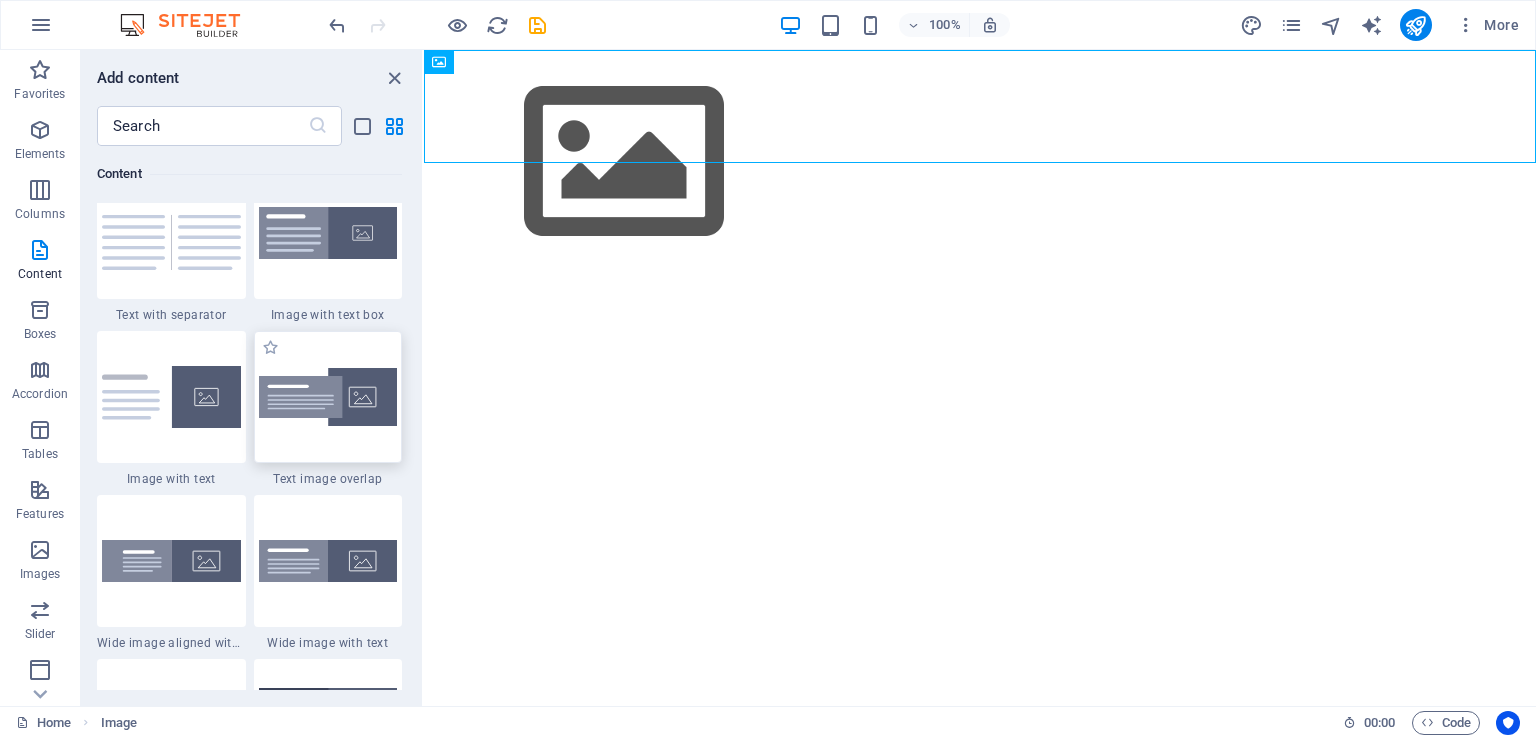 click at bounding box center (328, 397) 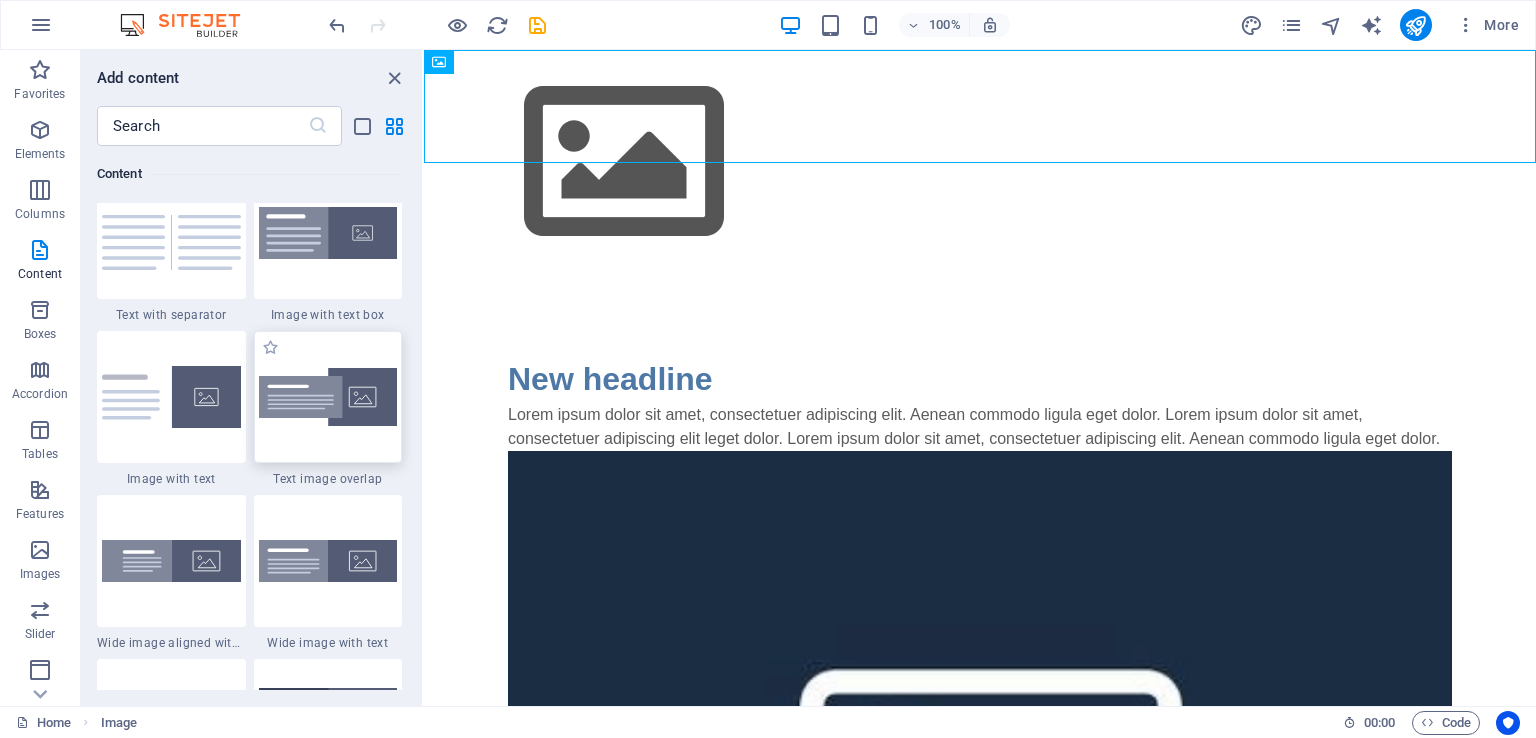 select on "rem" 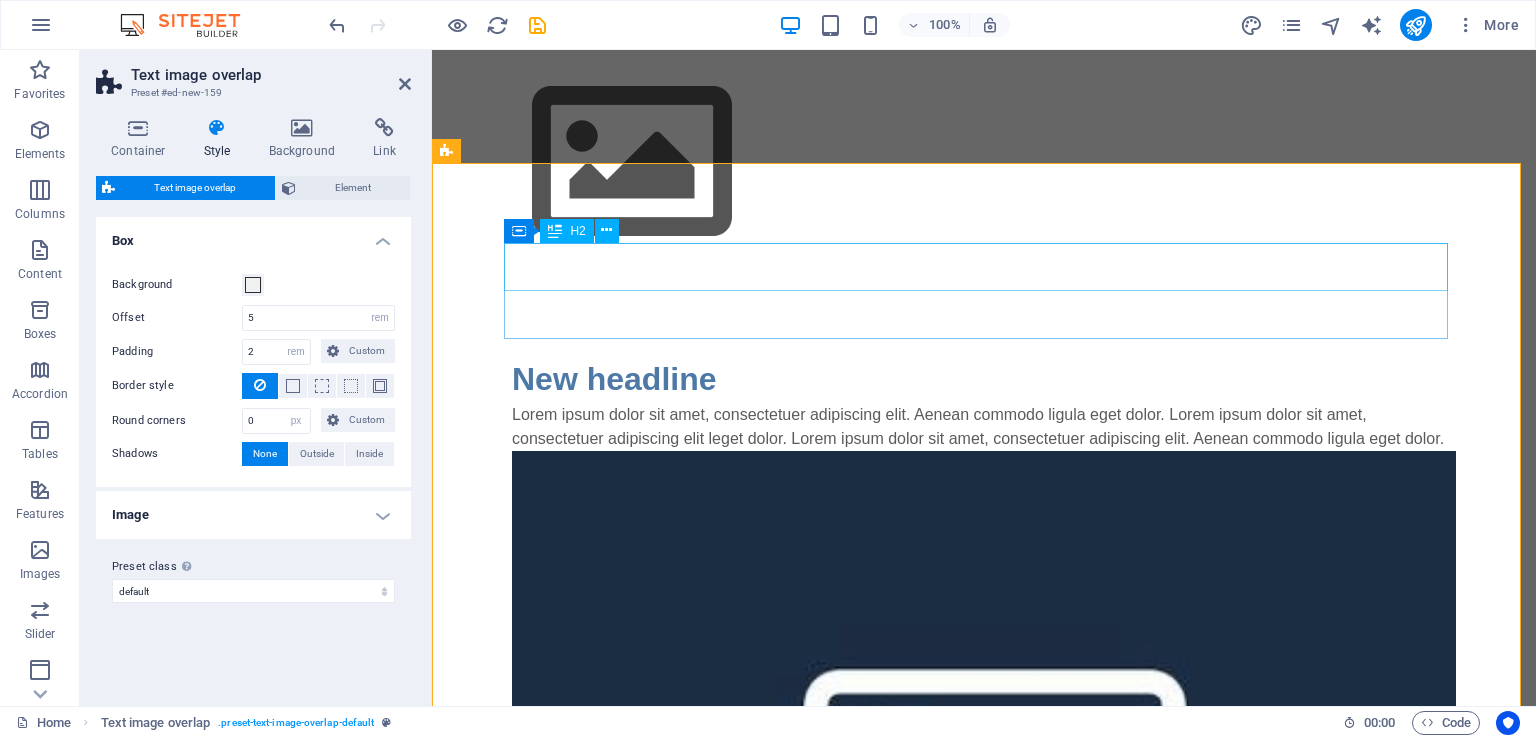 click on "New headline" at bounding box center [984, 379] 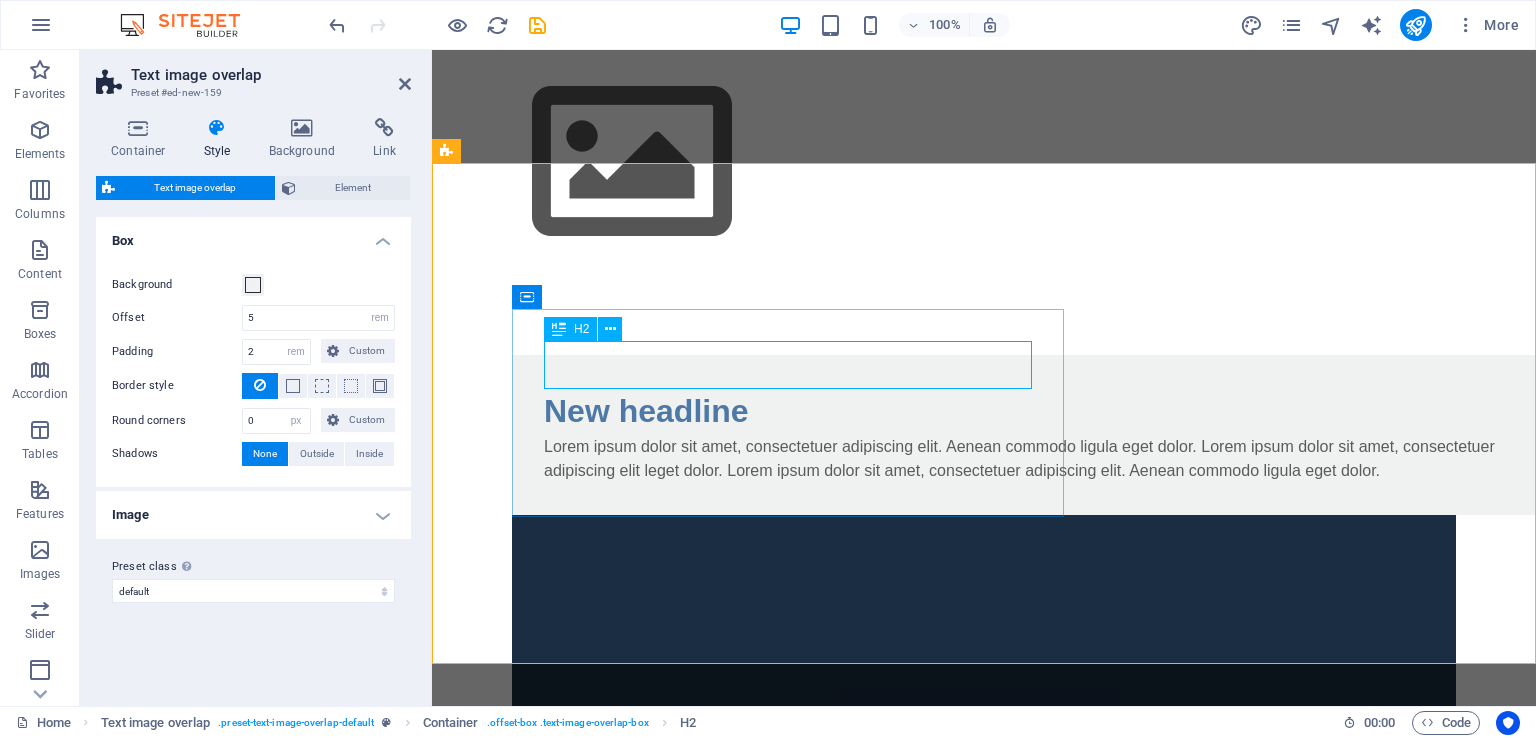 click on "New headline" at bounding box center [1024, 411] 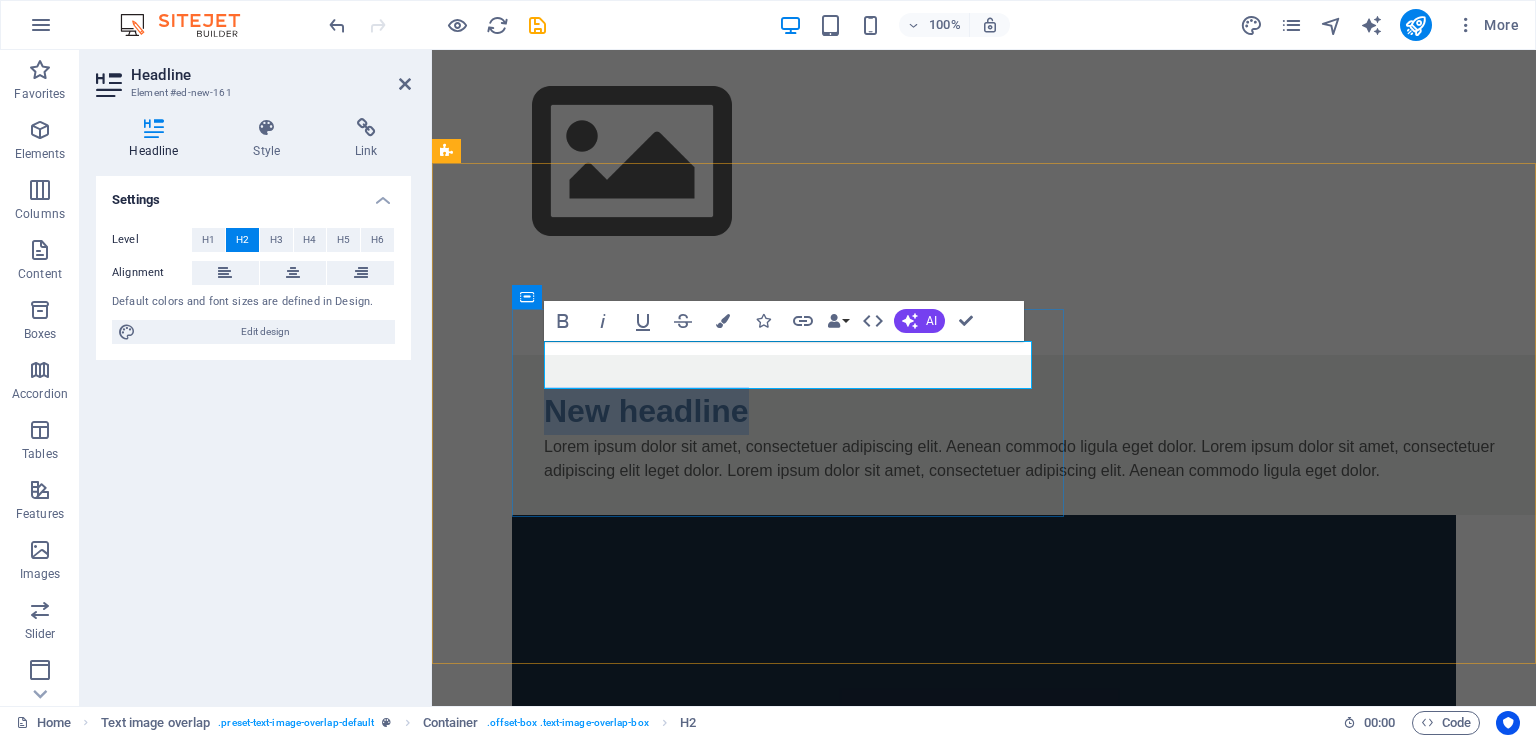 type 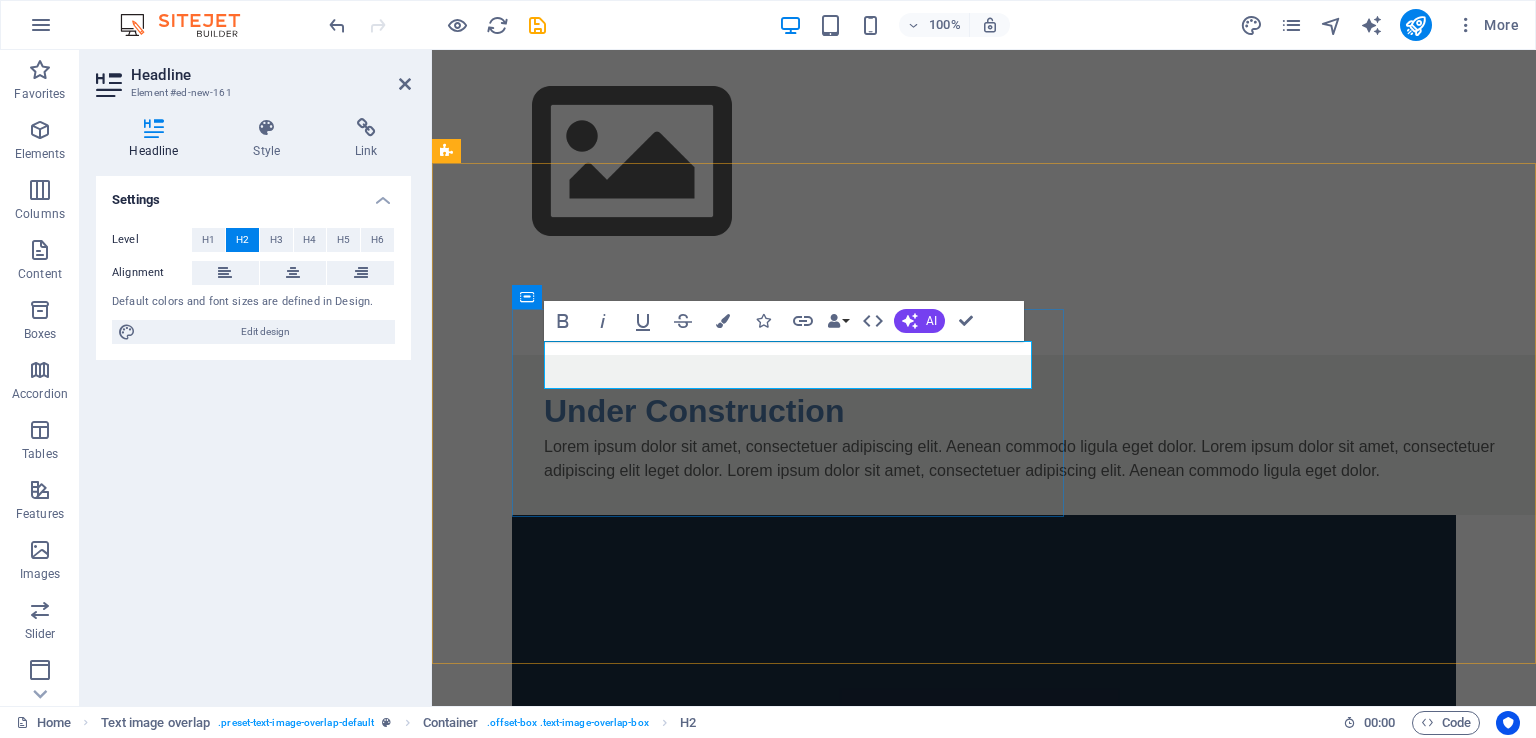 drag, startPoint x: 860, startPoint y: 364, endPoint x: 546, endPoint y: 357, distance: 314.078 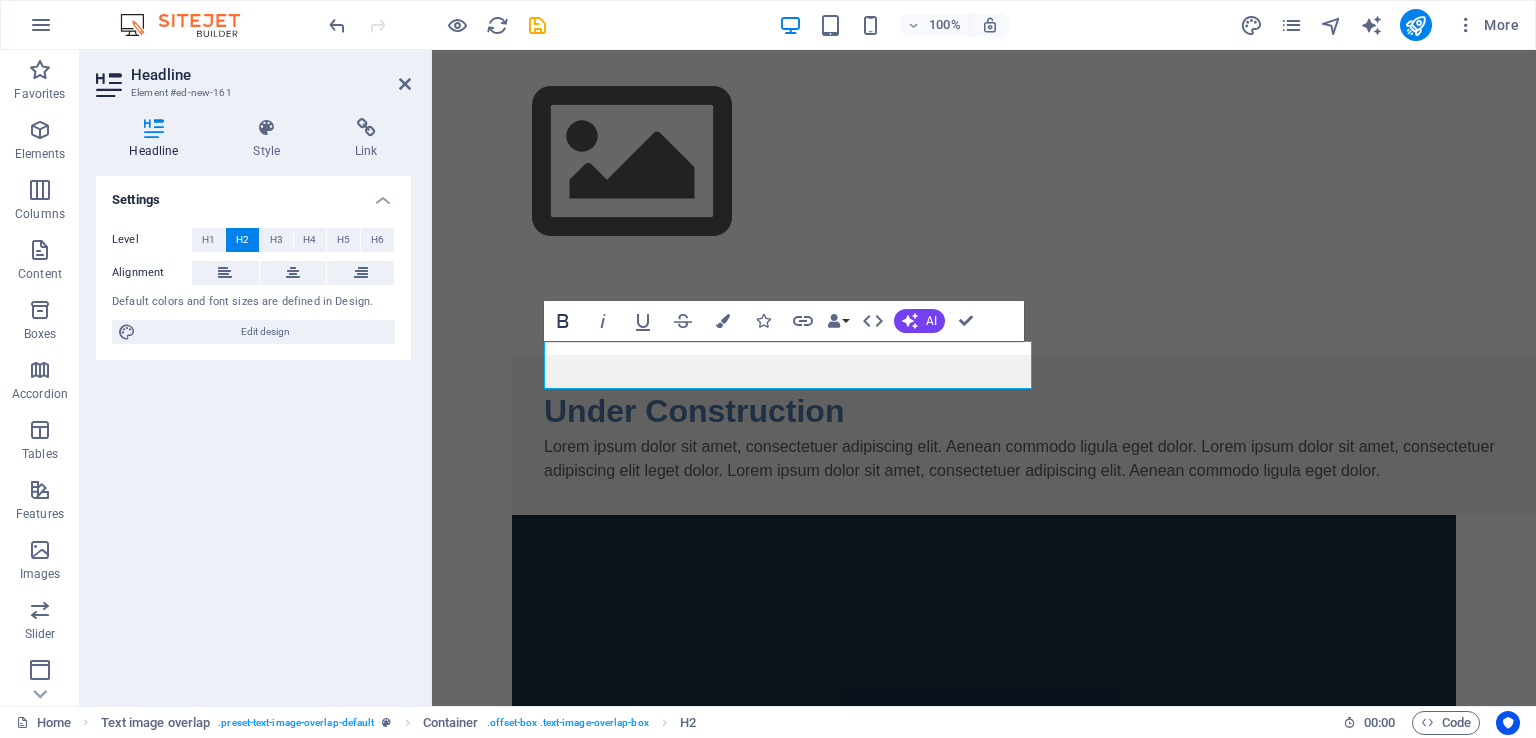 click 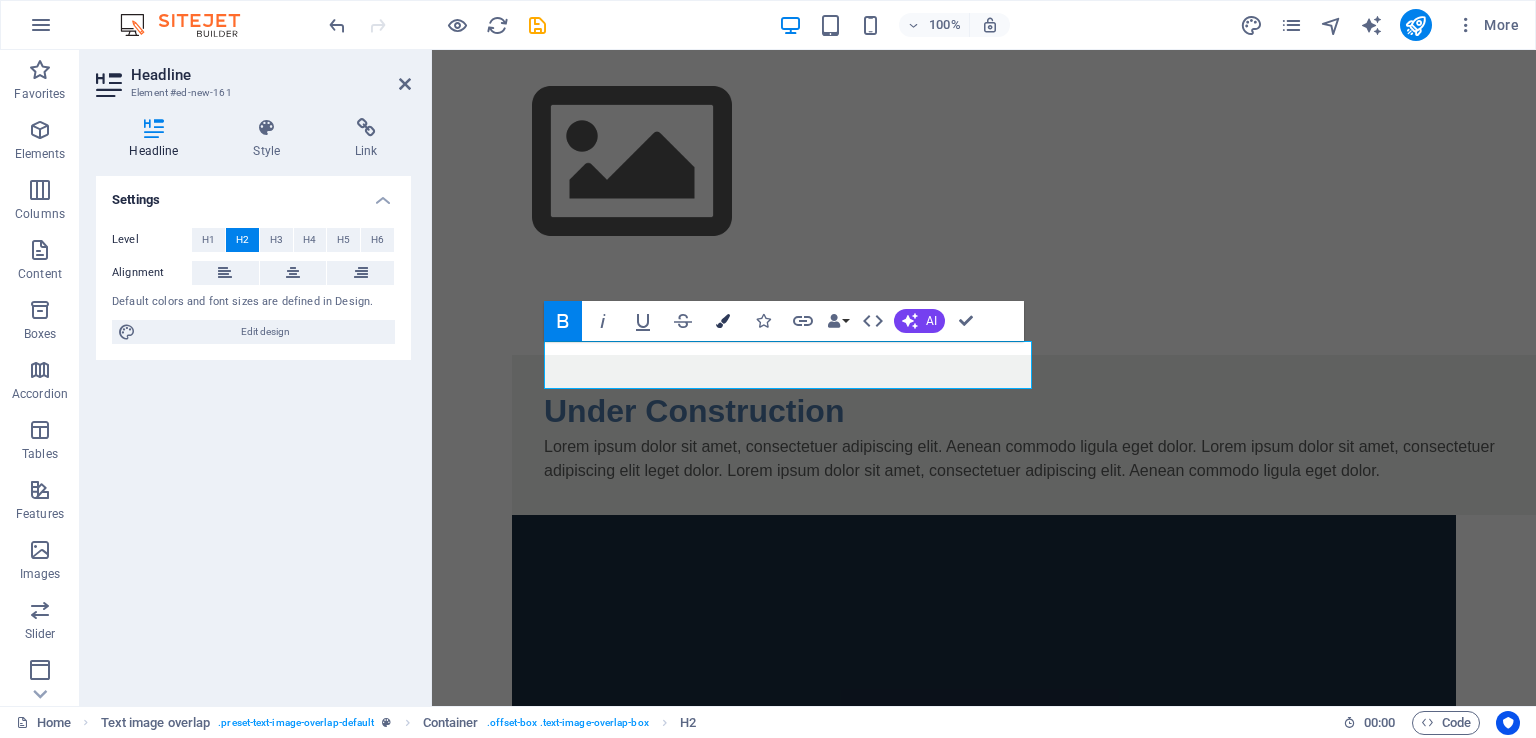 click at bounding box center [723, 321] 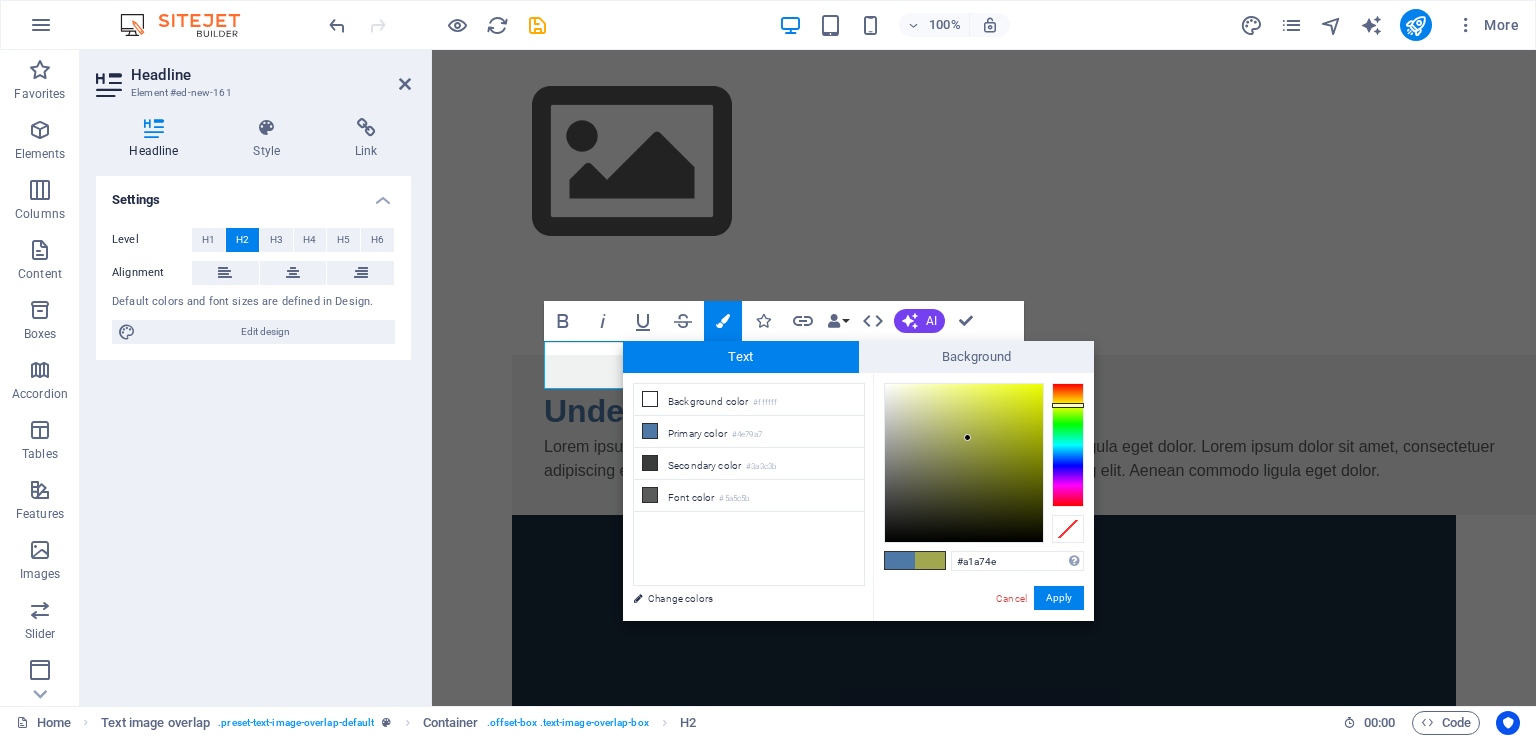 click at bounding box center (1068, 445) 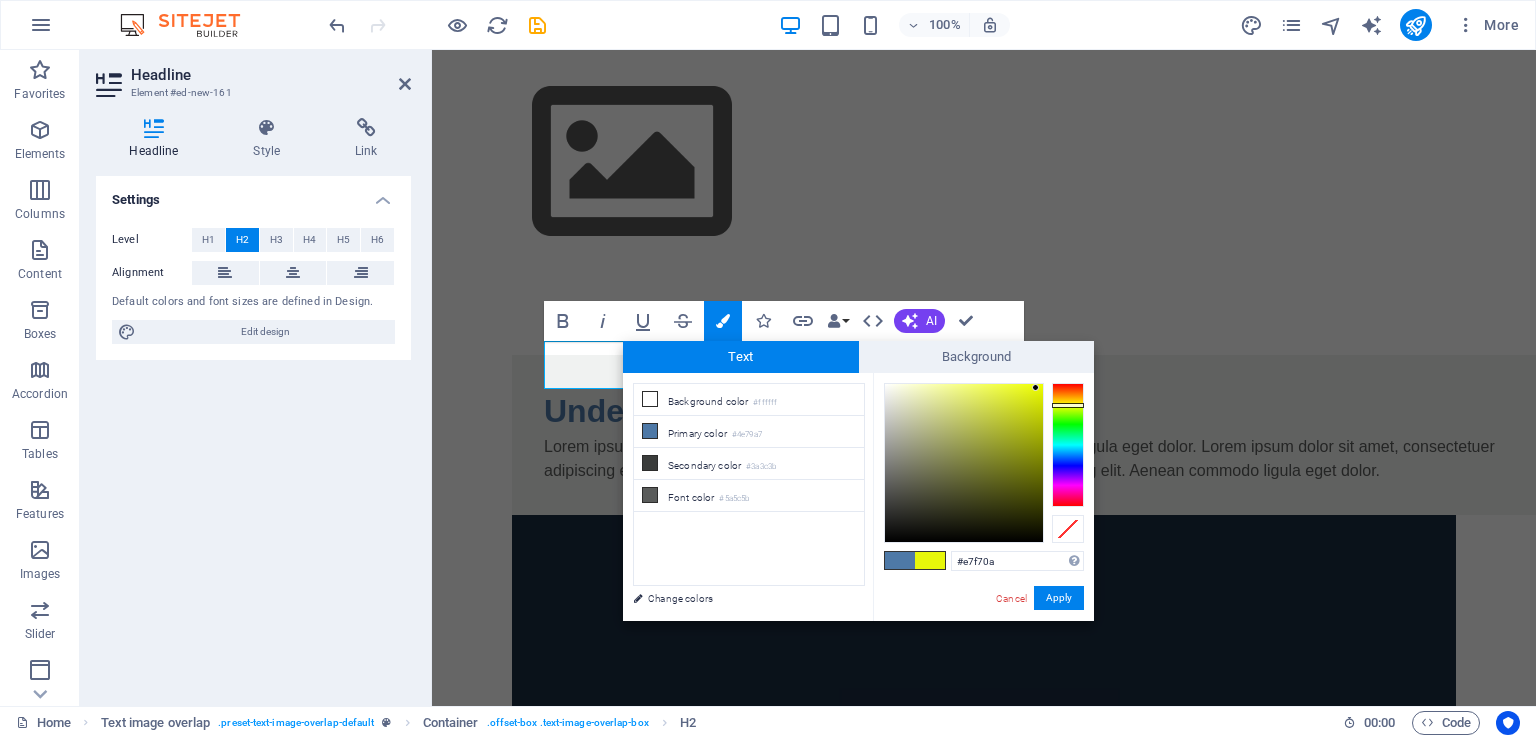 drag, startPoint x: 968, startPoint y: 431, endPoint x: 1036, endPoint y: 388, distance: 80.454956 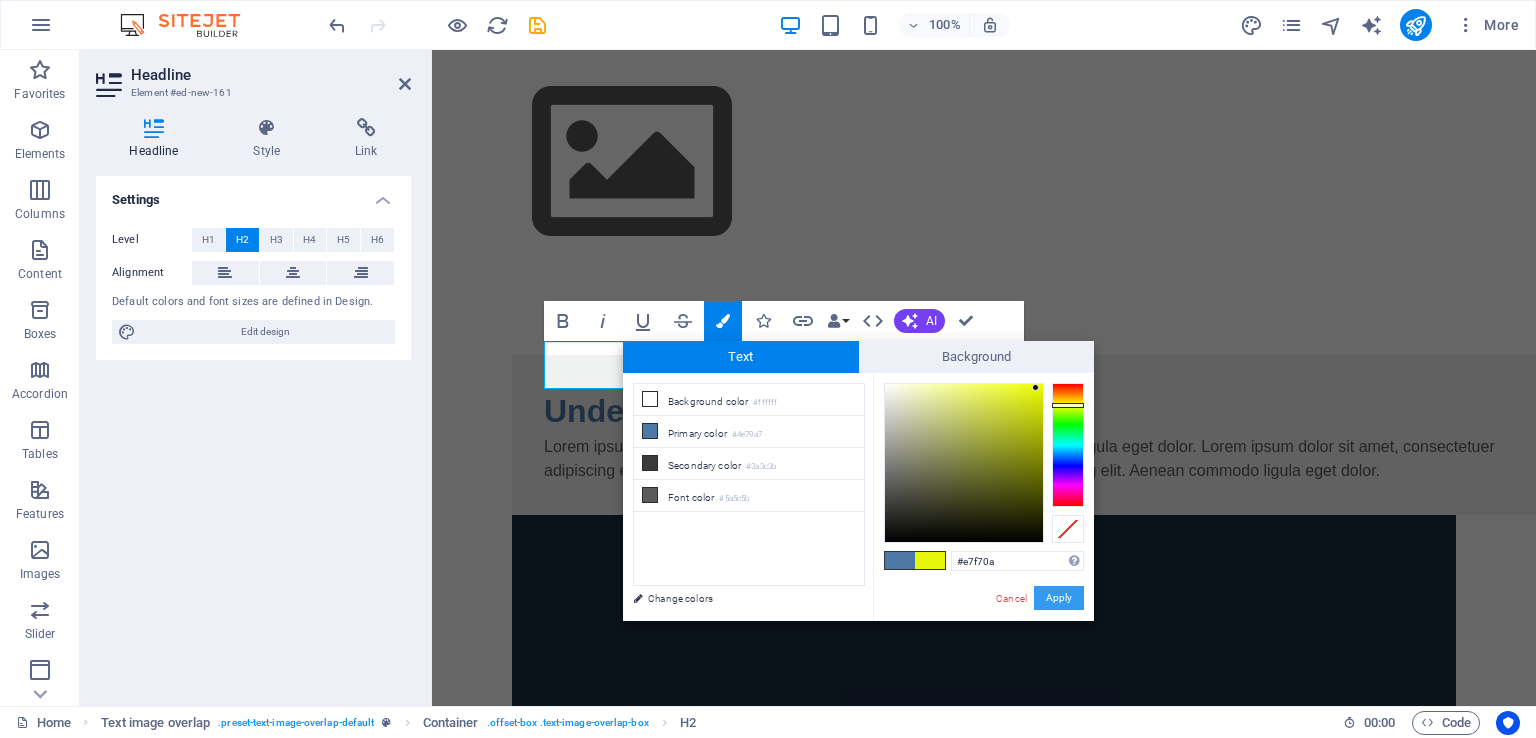 click on "Apply" at bounding box center [1059, 598] 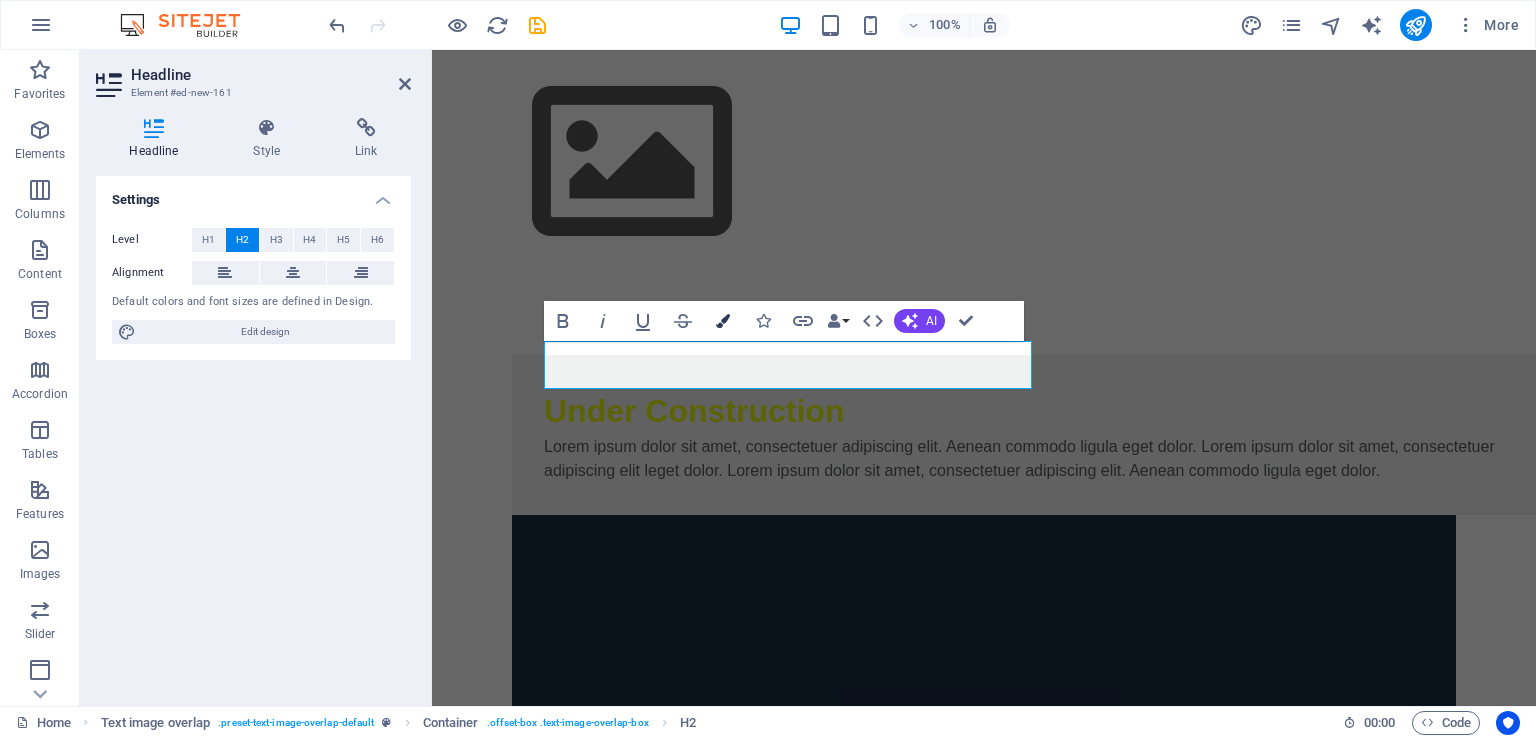click at bounding box center [723, 321] 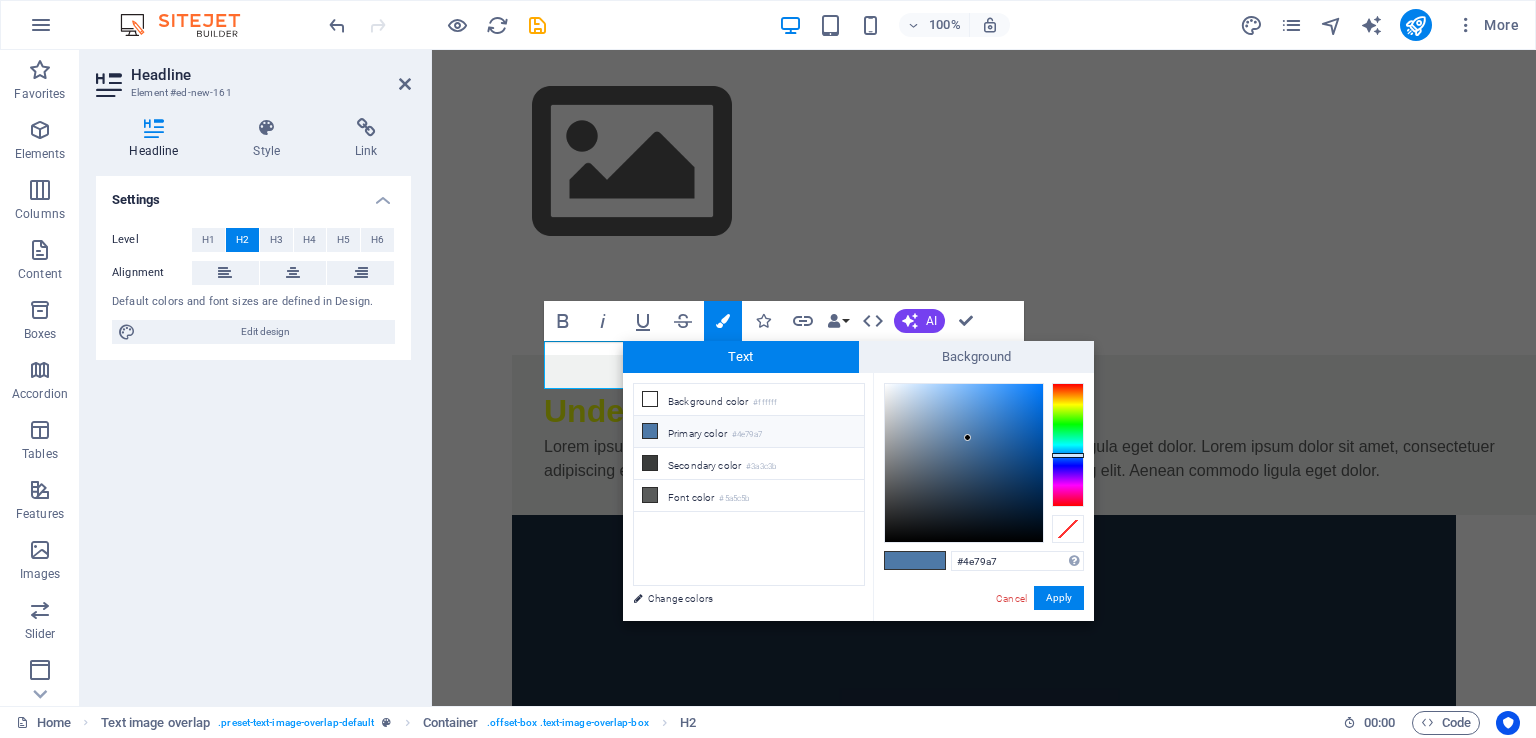 click on "Primary color
#4e79a7" at bounding box center [749, 432] 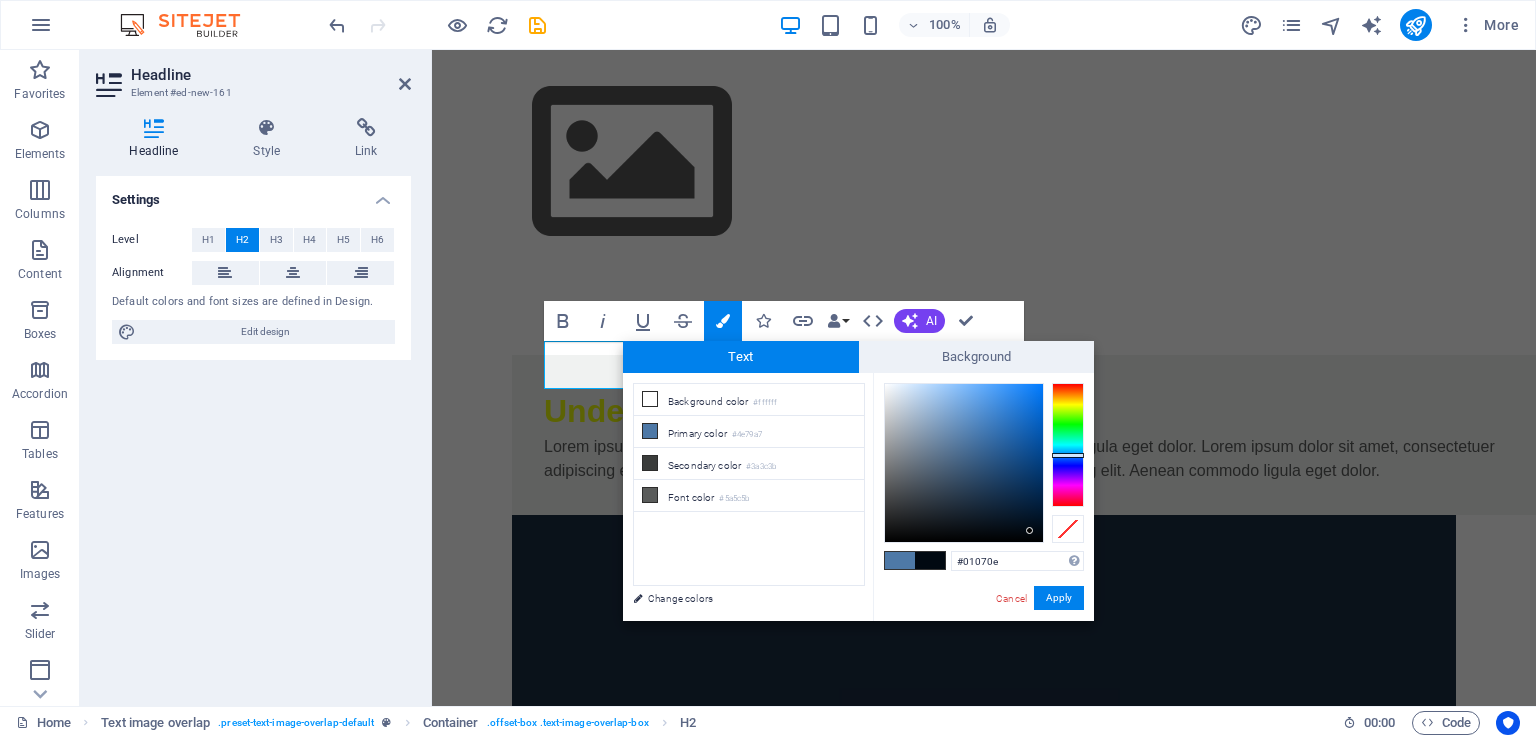type on "#01060c" 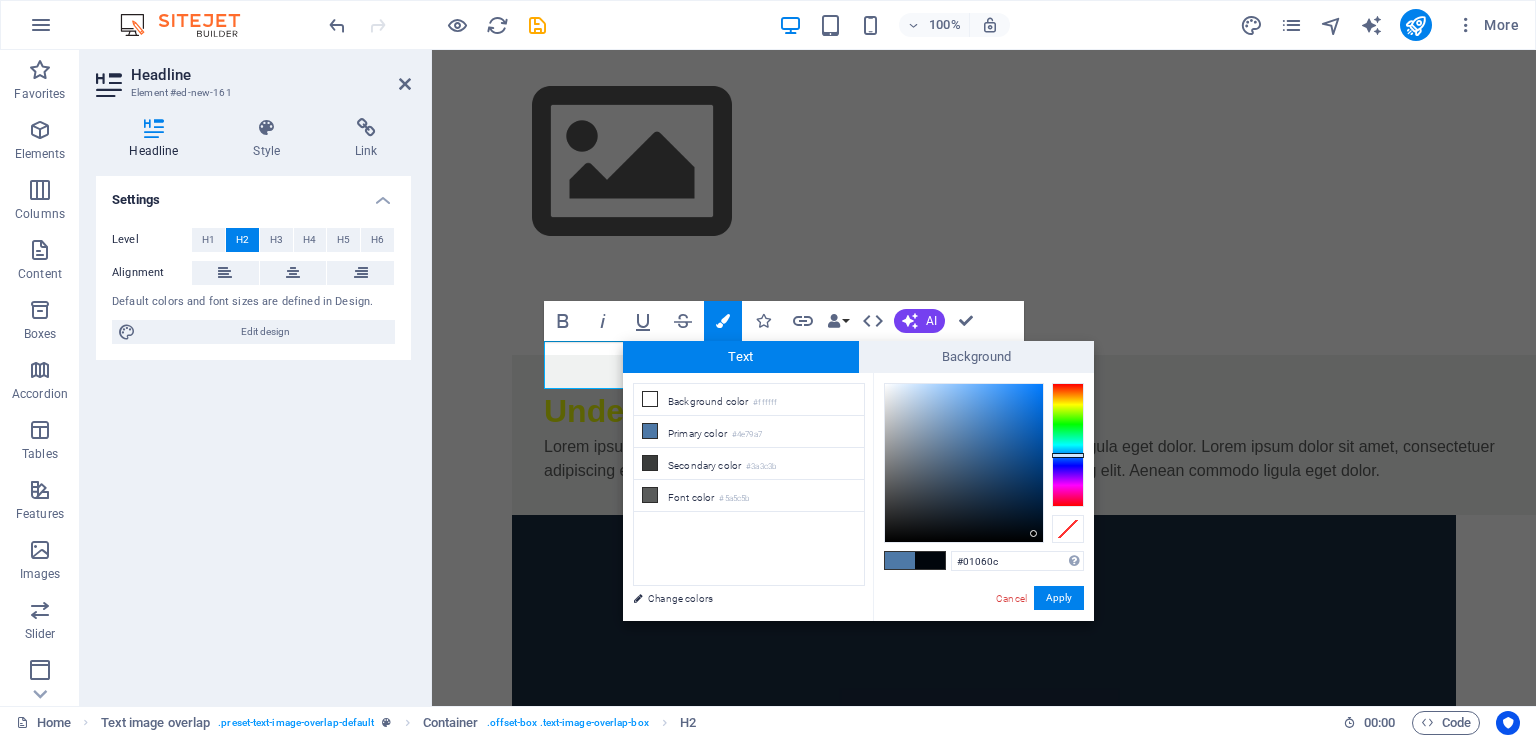 drag, startPoint x: 968, startPoint y: 435, endPoint x: 1034, endPoint y: 534, distance: 118.98319 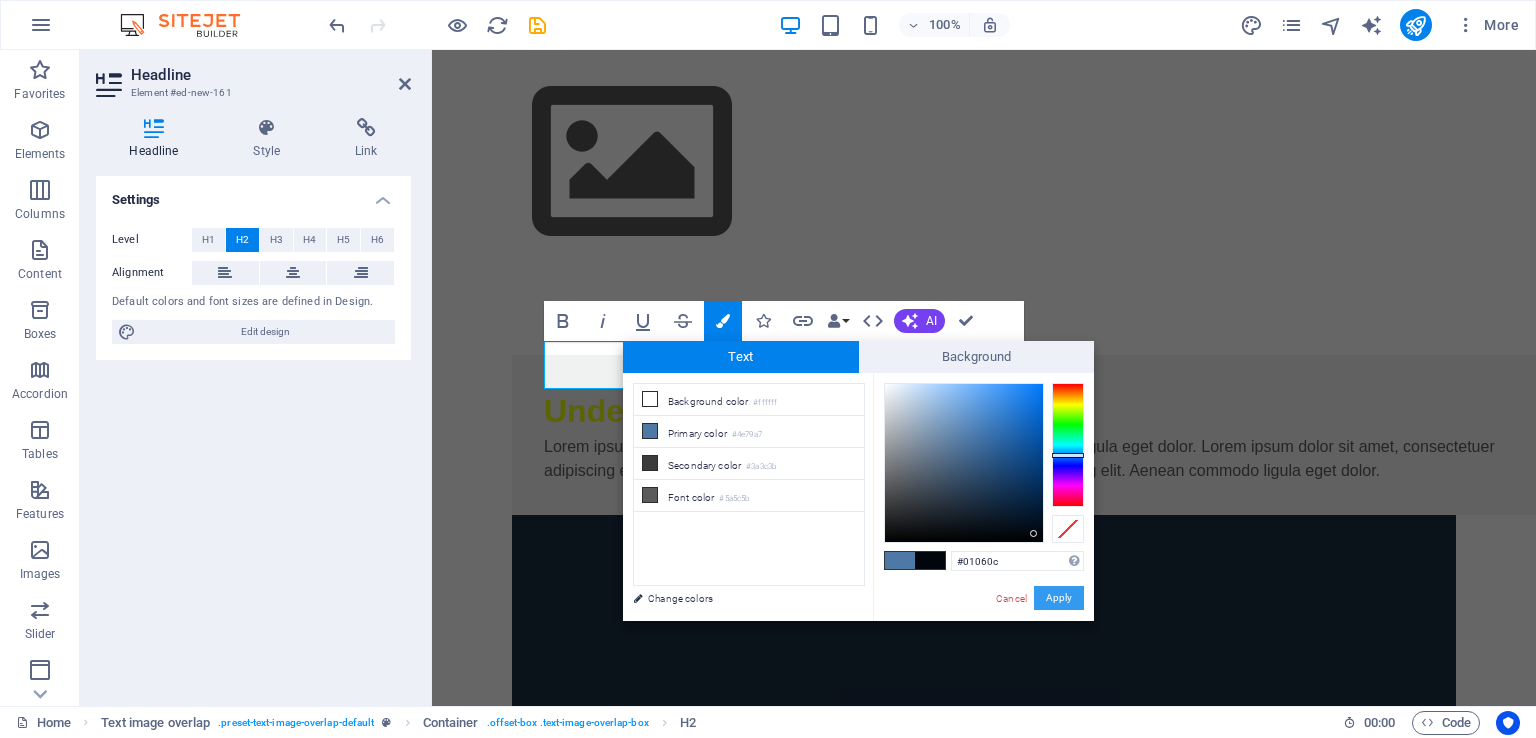 click on "Apply" at bounding box center [1059, 598] 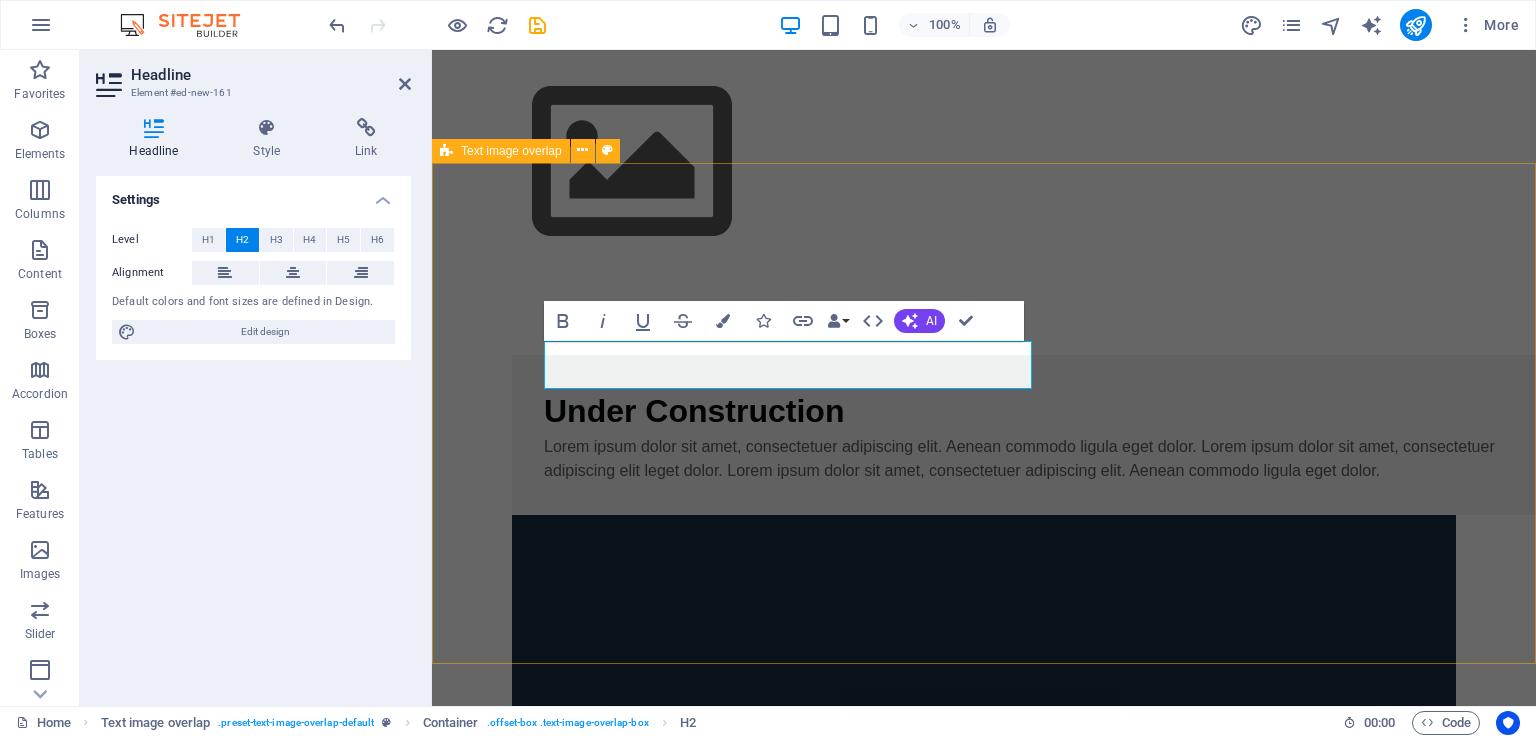 click on "Under Construction  Lorem ipsum dolor sit amet, consectetuer adipiscing elit. Aenean commodo ligula eget dolor. Lorem ipsum dolor sit amet, consectetuer adipiscing elit leget dolor. Lorem ipsum dolor sit amet, consectetuer adipiscing elit. Aenean commodo ligula eget dolor." at bounding box center [984, 776] 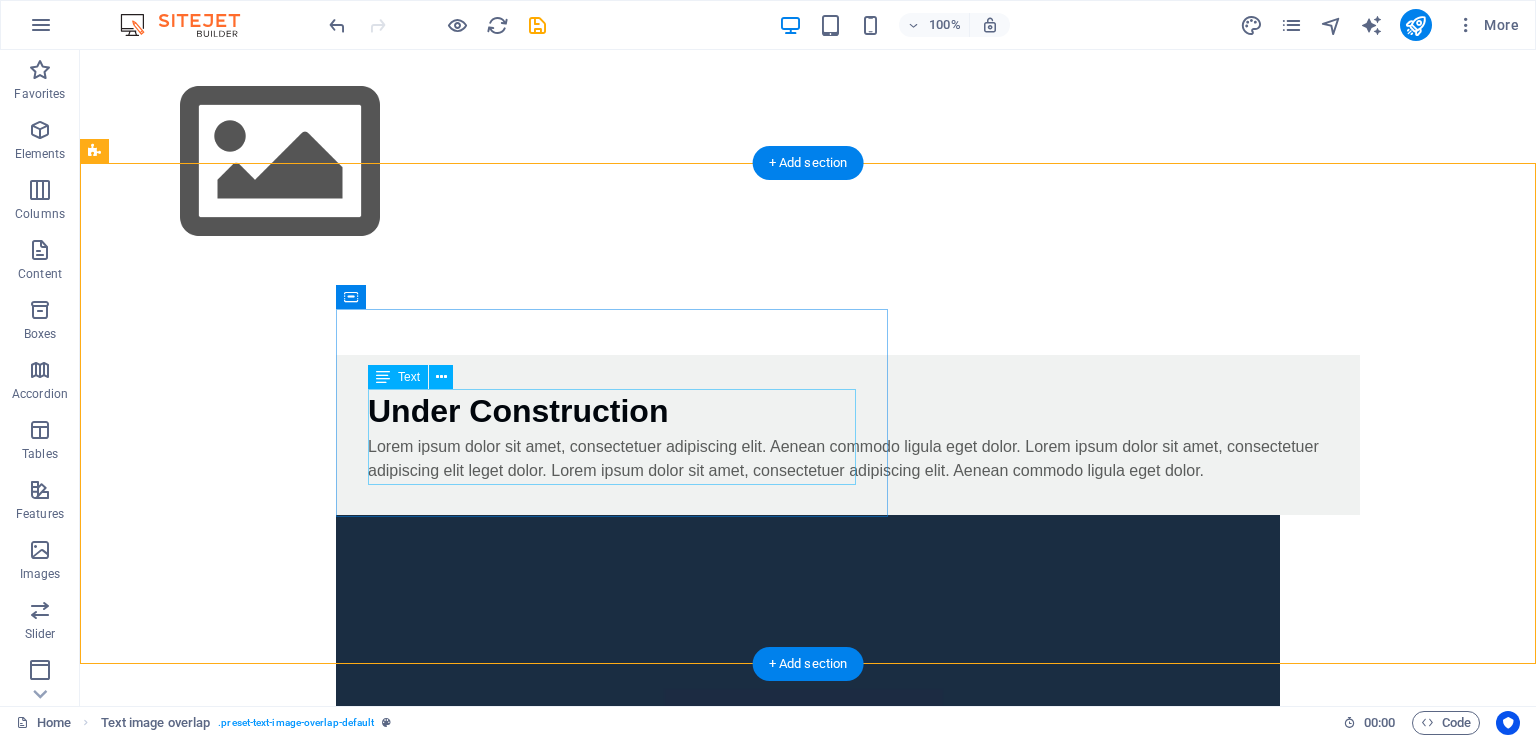 click on "Lorem ipsum dolor sit amet, consectetuer adipiscing elit. Aenean commodo ligula eget dolor. Lorem ipsum dolor sit amet, consectetuer adipiscing elit leget dolor. Lorem ipsum dolor sit amet, consectetuer adipiscing elit. Aenean commodo ligula eget dolor." at bounding box center [848, 459] 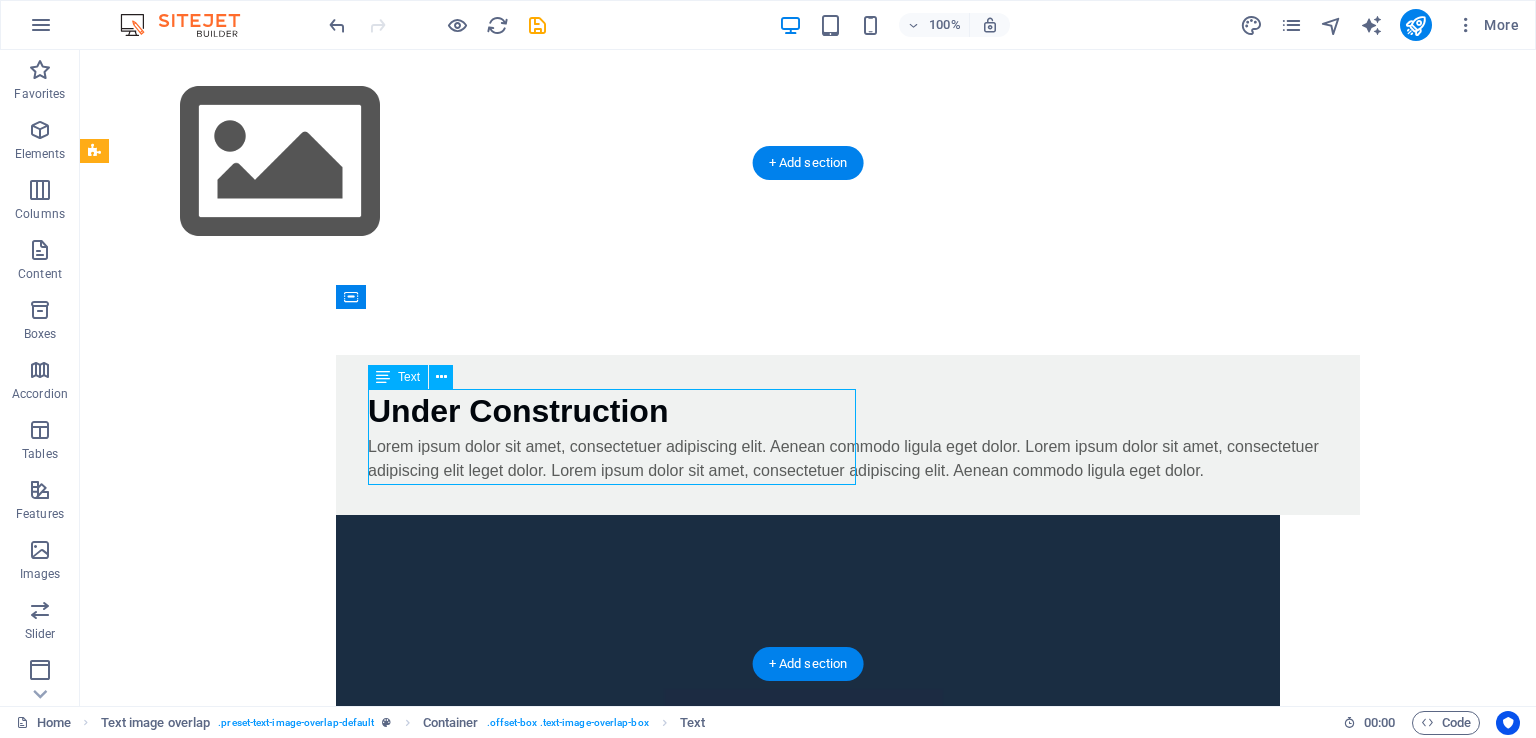 click on "Lorem ipsum dolor sit amet, consectetuer adipiscing elit. Aenean commodo ligula eget dolor. Lorem ipsum dolor sit amet, consectetuer adipiscing elit leget dolor. Lorem ipsum dolor sit amet, consectetuer adipiscing elit. Aenean commodo ligula eget dolor." at bounding box center [848, 459] 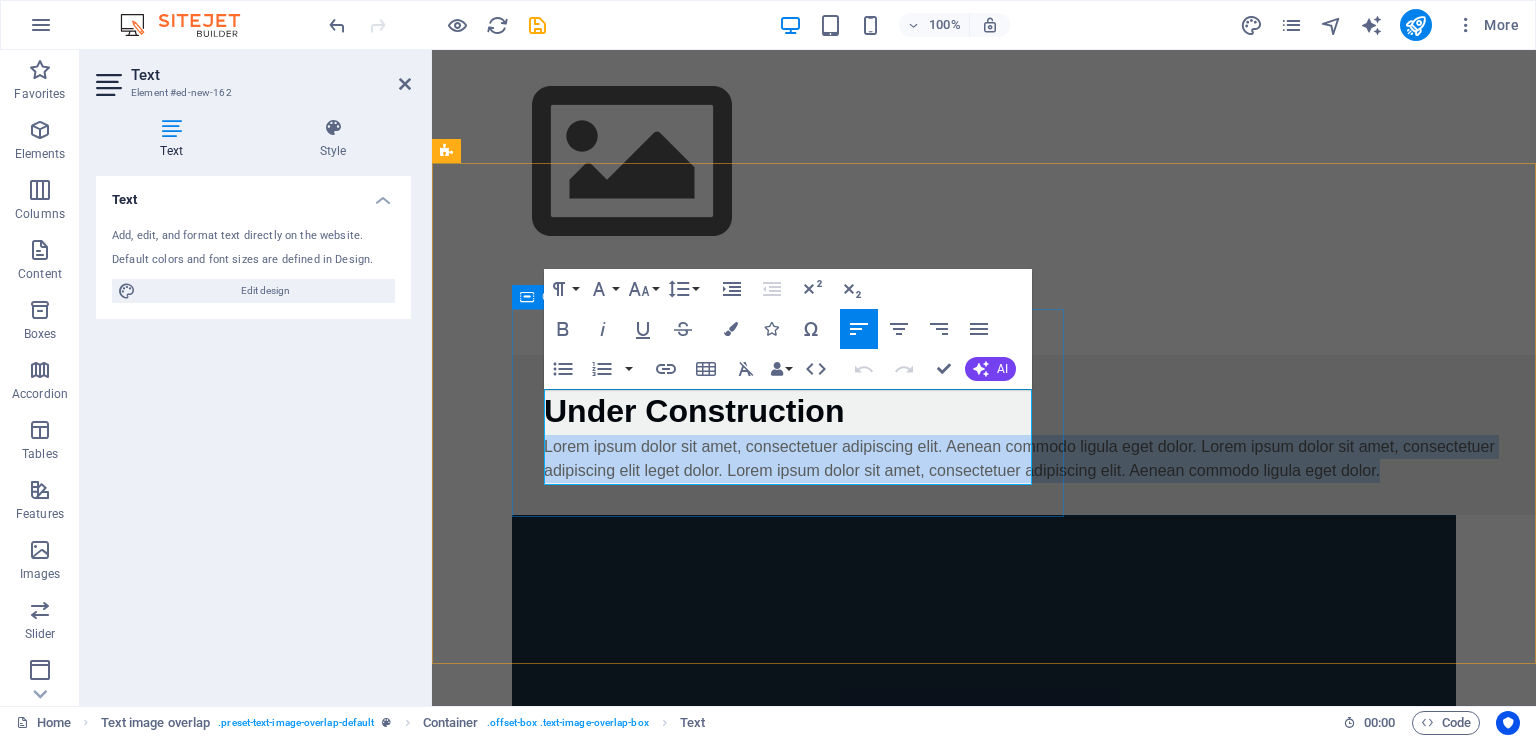 drag, startPoint x: 995, startPoint y: 473, endPoint x: 524, endPoint y: 407, distance: 475.6017 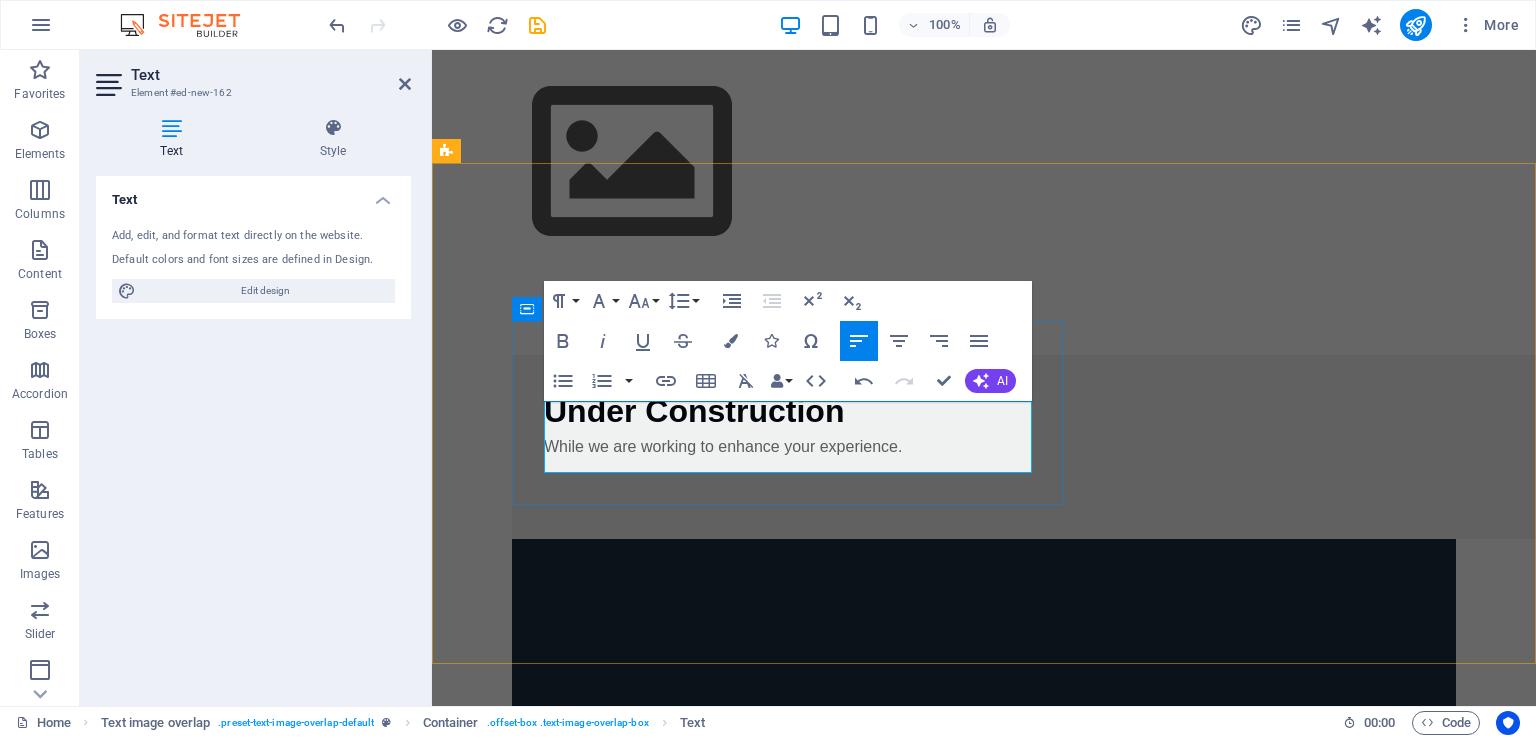click on "While we are working to enhance your experience." at bounding box center (1024, 447) 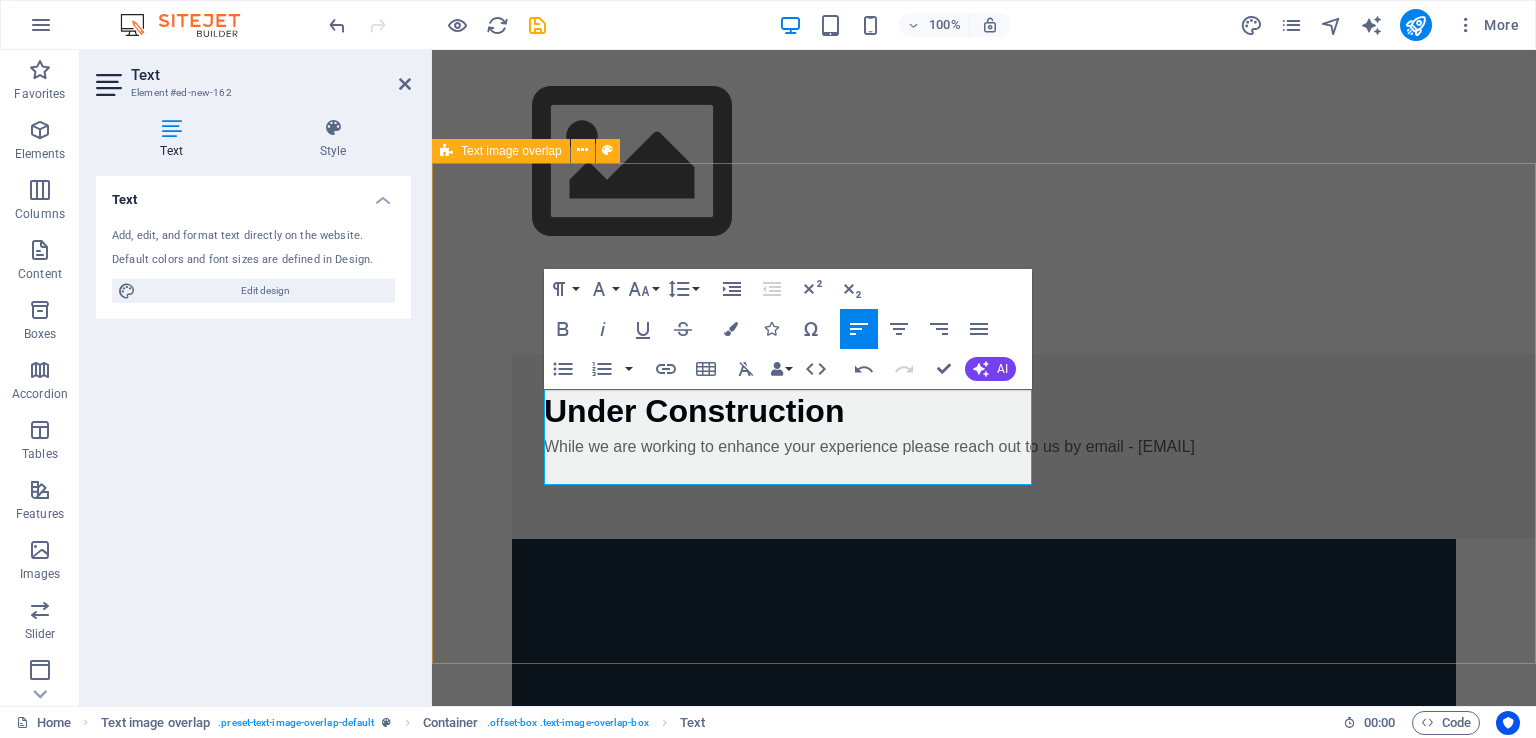 click on "Under Construction  While we are working to enhance your experience please reach out to us by email - [EMAIL] ​" at bounding box center [984, 788] 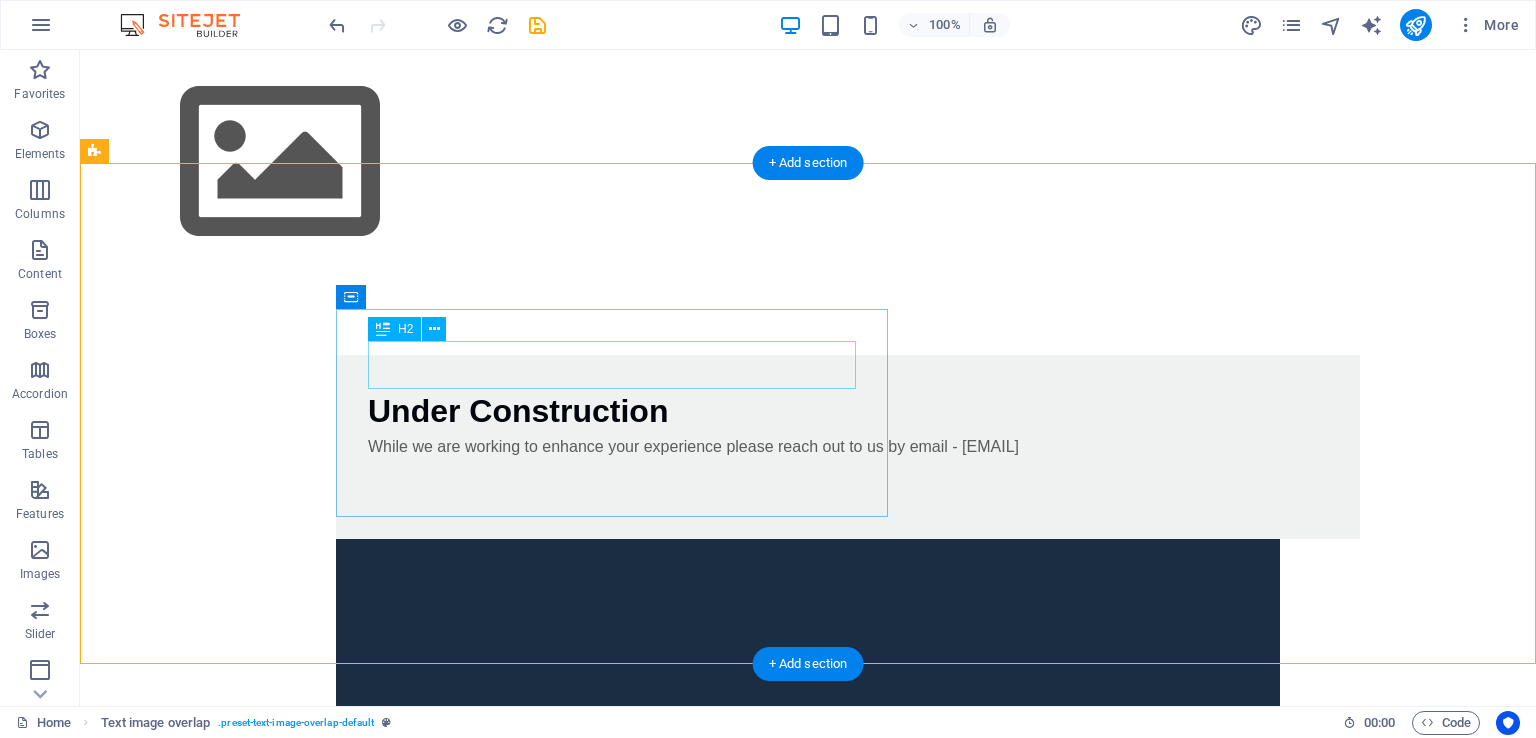 click on "Under Construction" at bounding box center (848, 411) 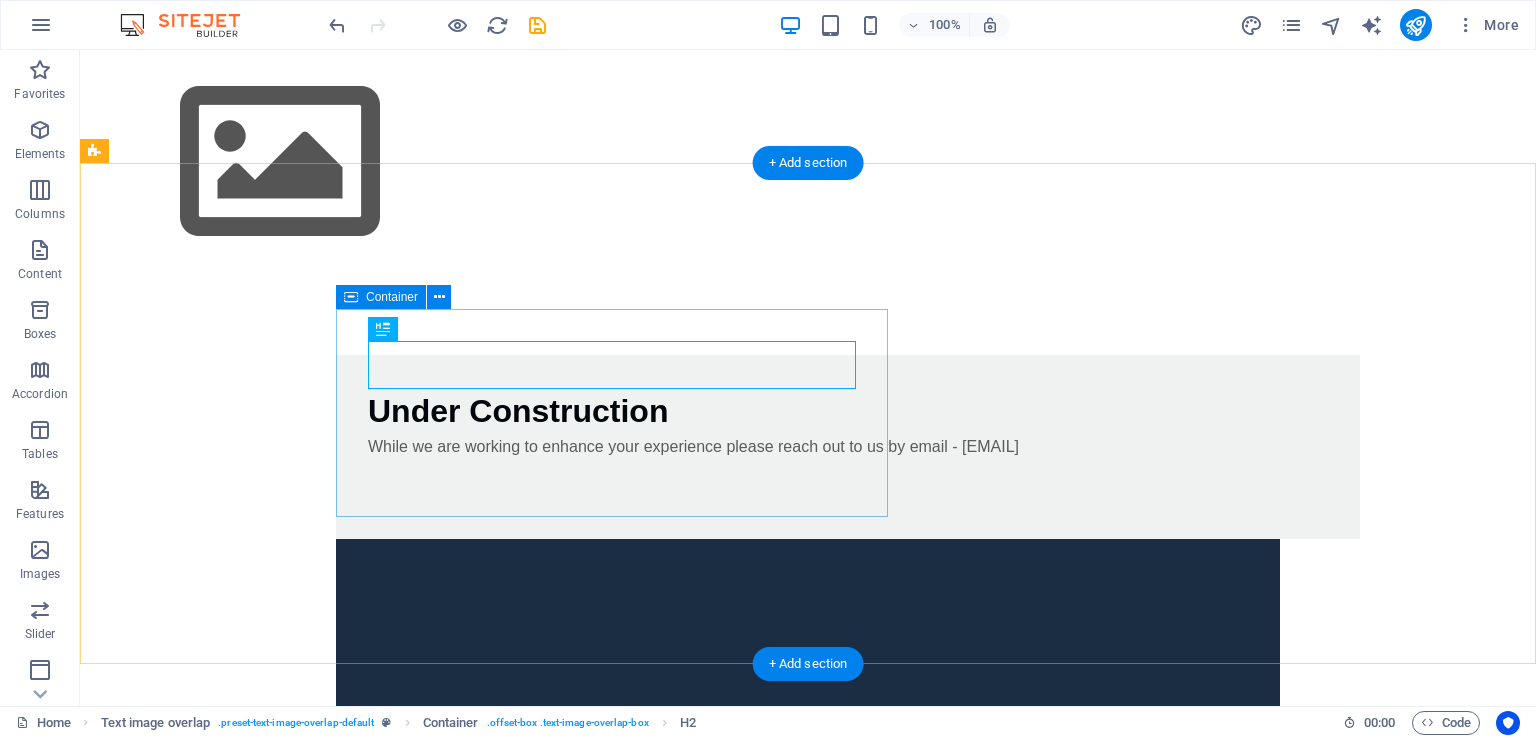 click on "Under Construction  While we are working to enhance your experience please reach out to us by email - [EMAIL]" at bounding box center [848, 447] 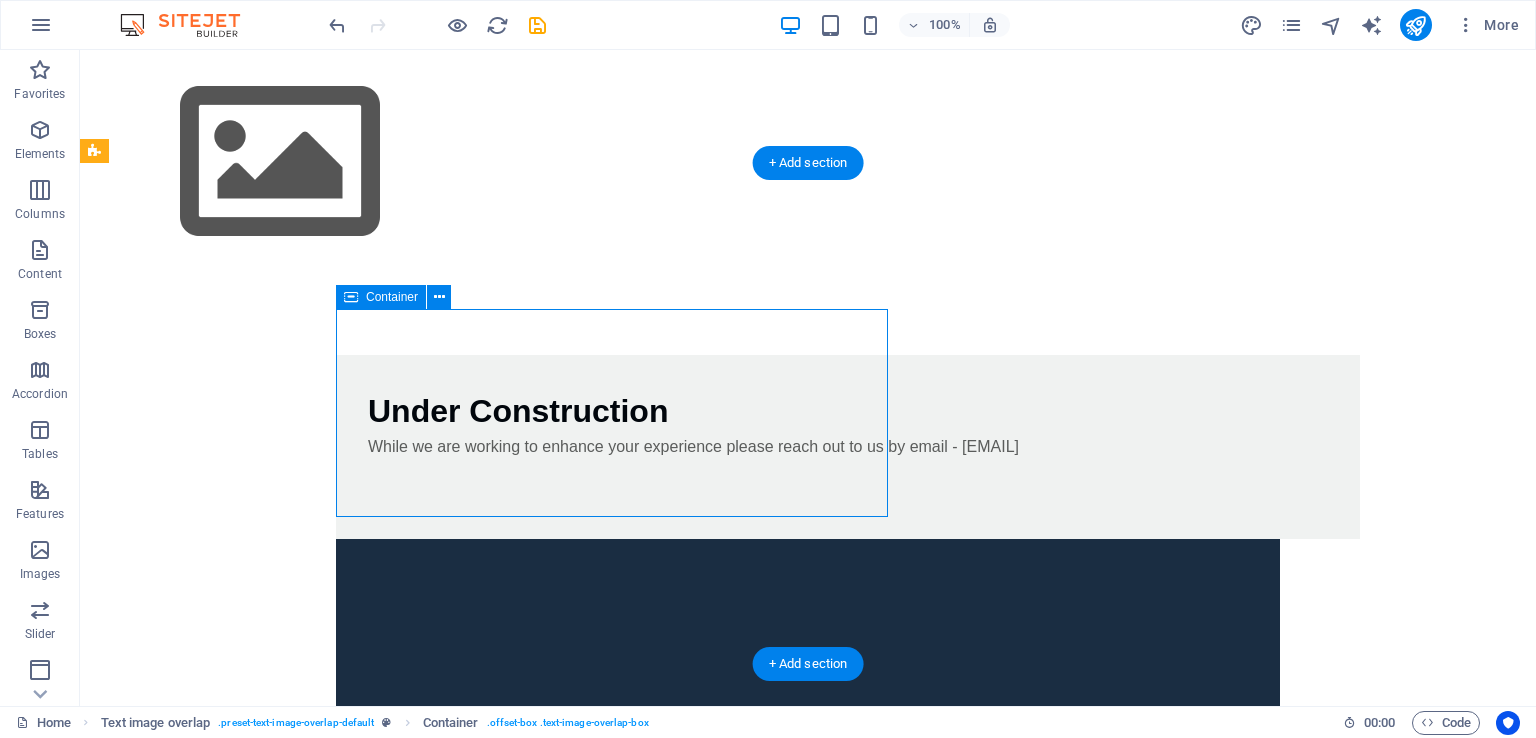 click on "Under Construction  While we are working to enhance your experience please reach out to us by email - [EMAIL]" at bounding box center [848, 447] 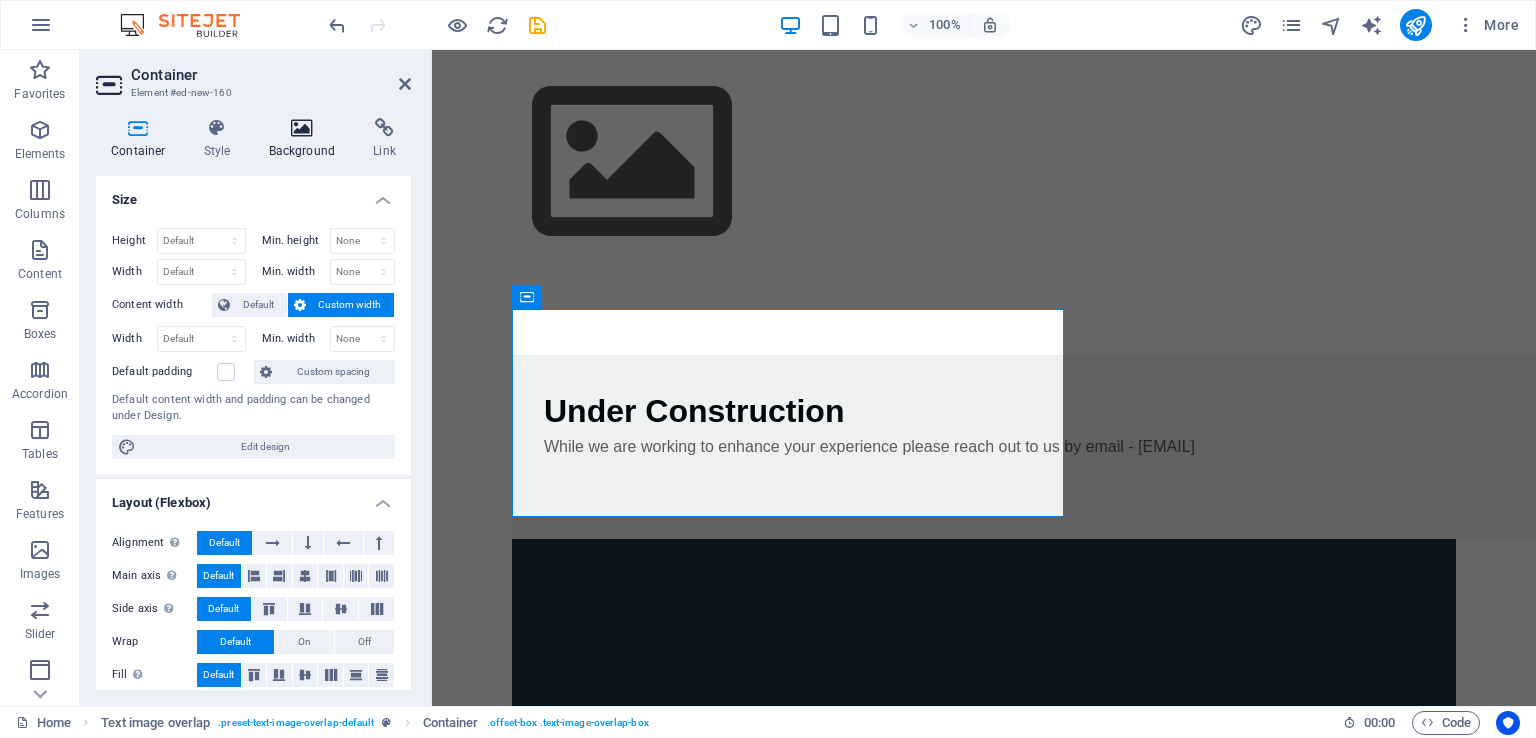 click at bounding box center [302, 128] 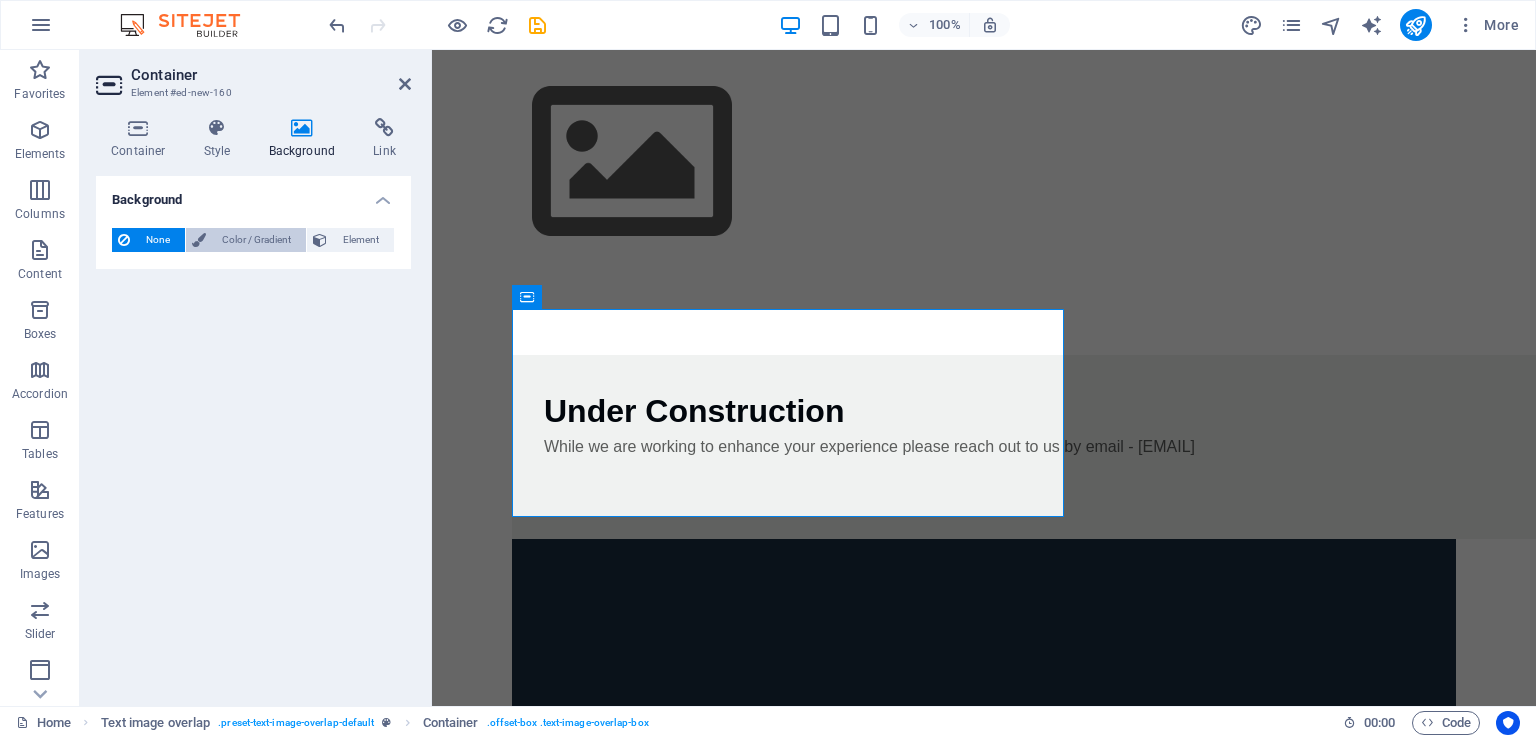 click on "Color / Gradient" at bounding box center (256, 240) 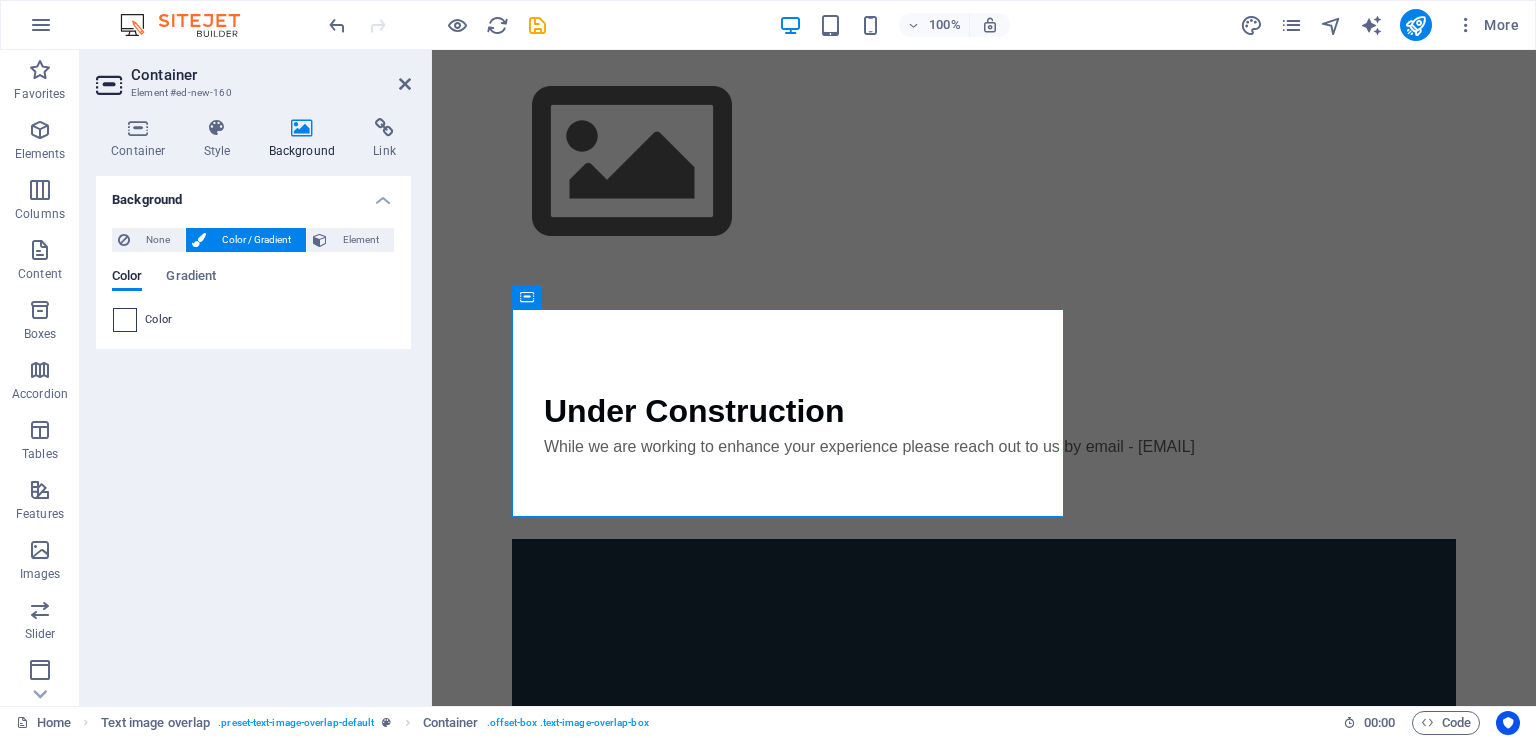 click at bounding box center (125, 320) 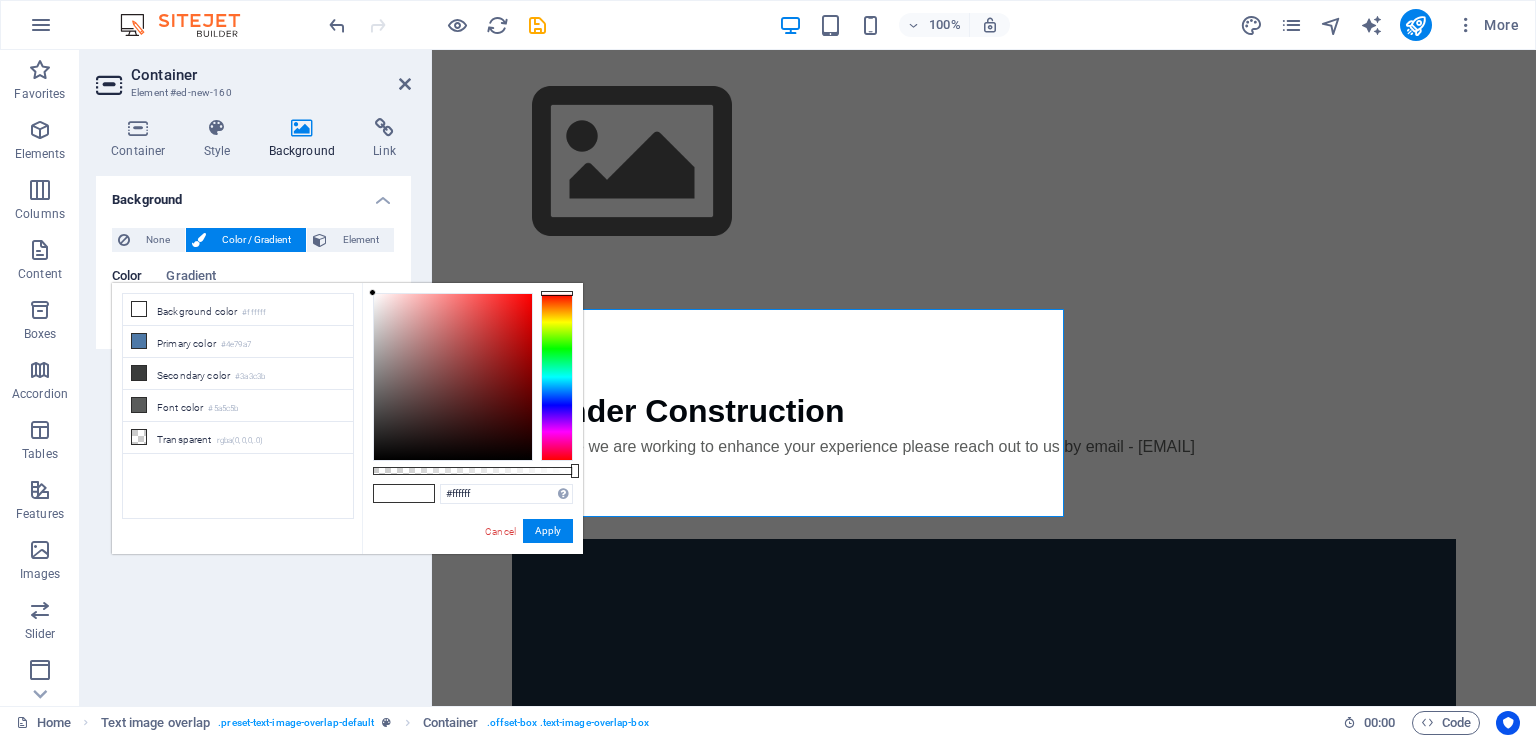click at bounding box center (557, 377) 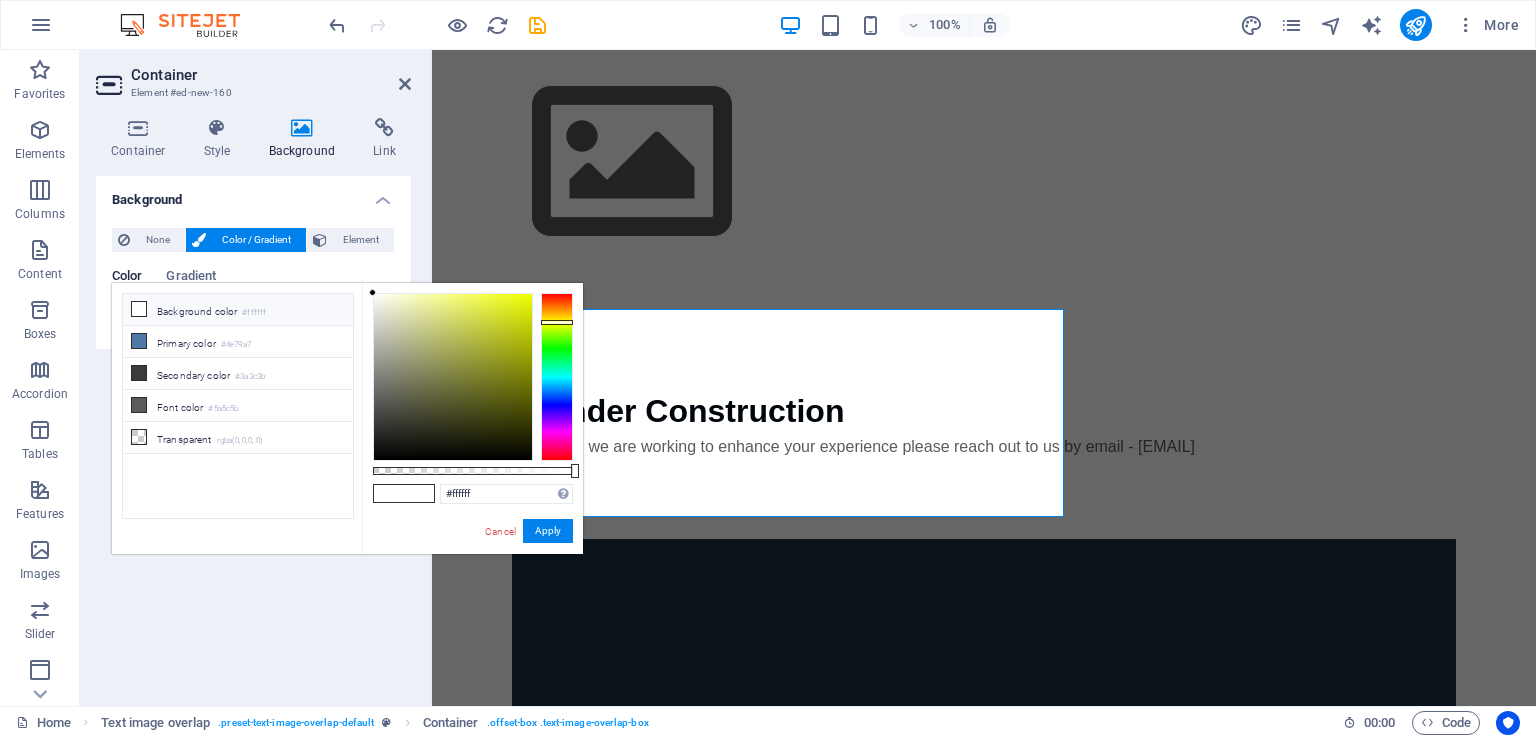 type on "#eaf724" 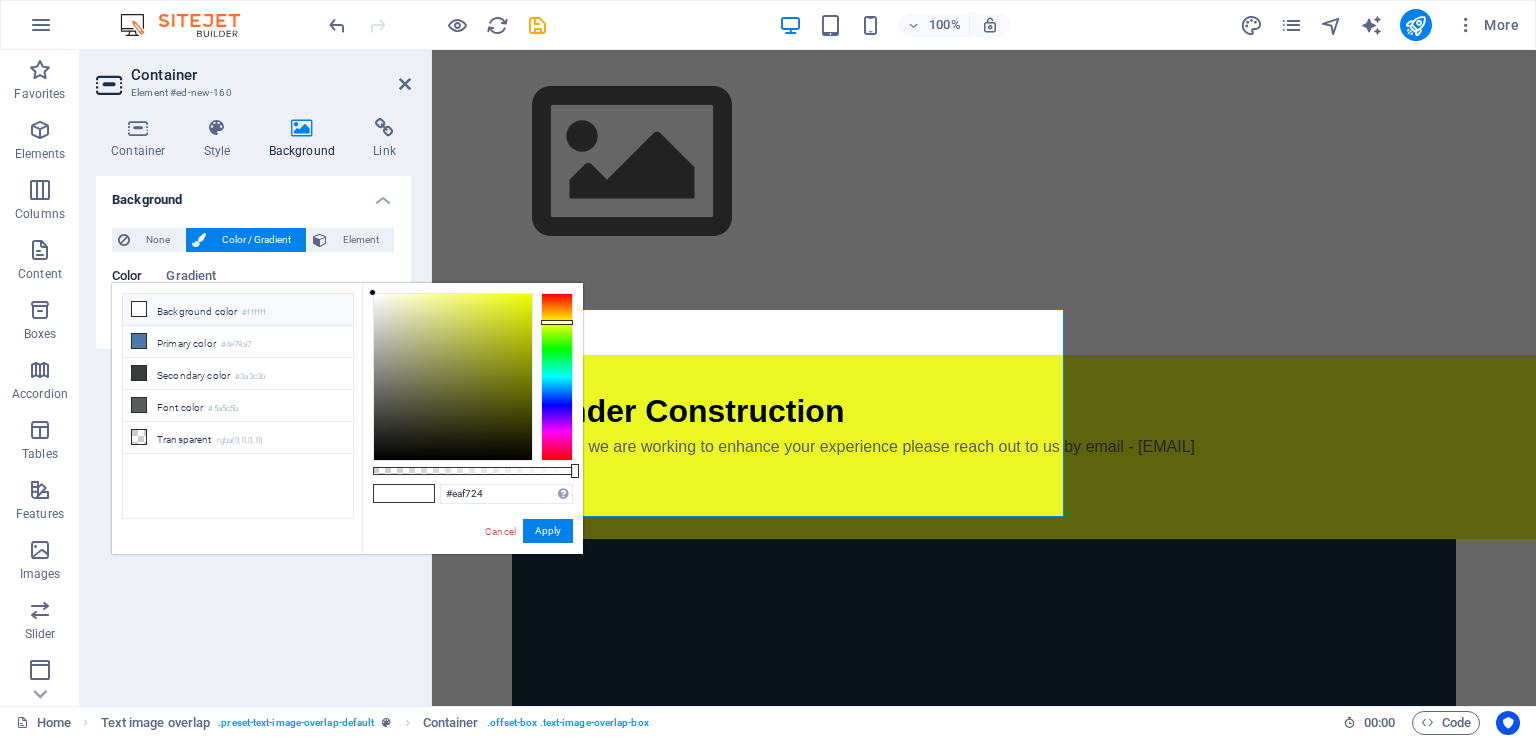 click at bounding box center [453, 377] 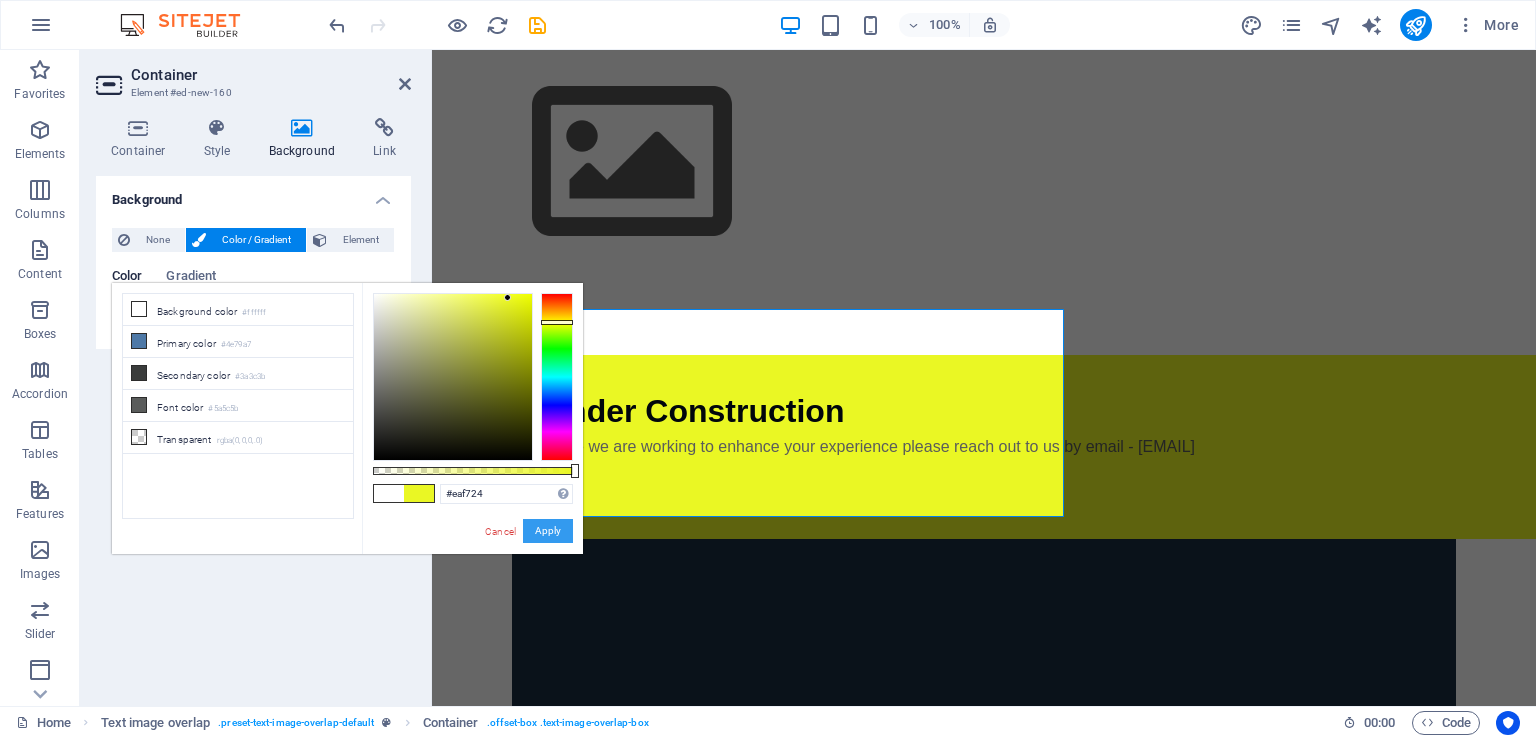 click on "Apply" at bounding box center (548, 531) 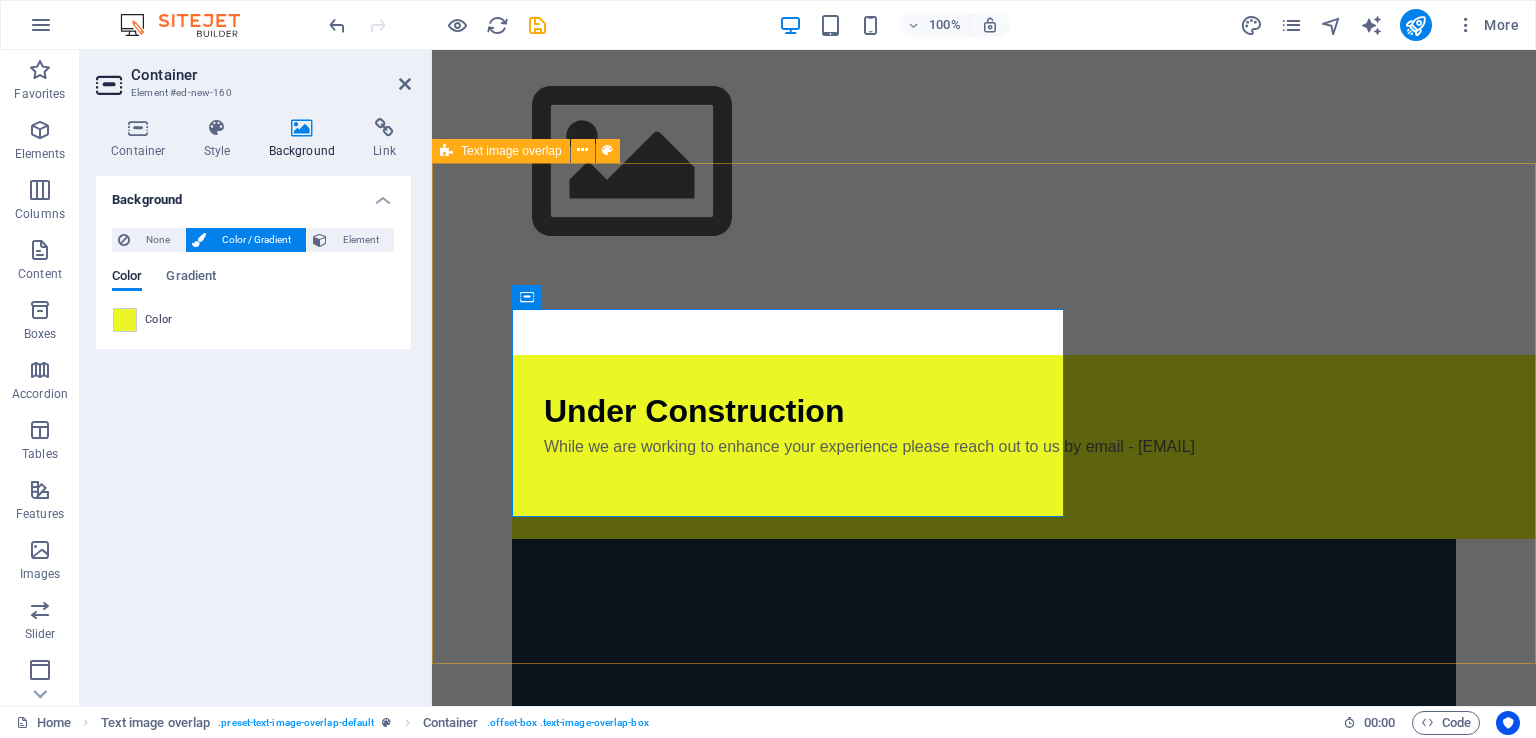 click on "Under Construction  While we are working to enhance your experience please reach out to us by email - [EMAIL]" at bounding box center (984, 788) 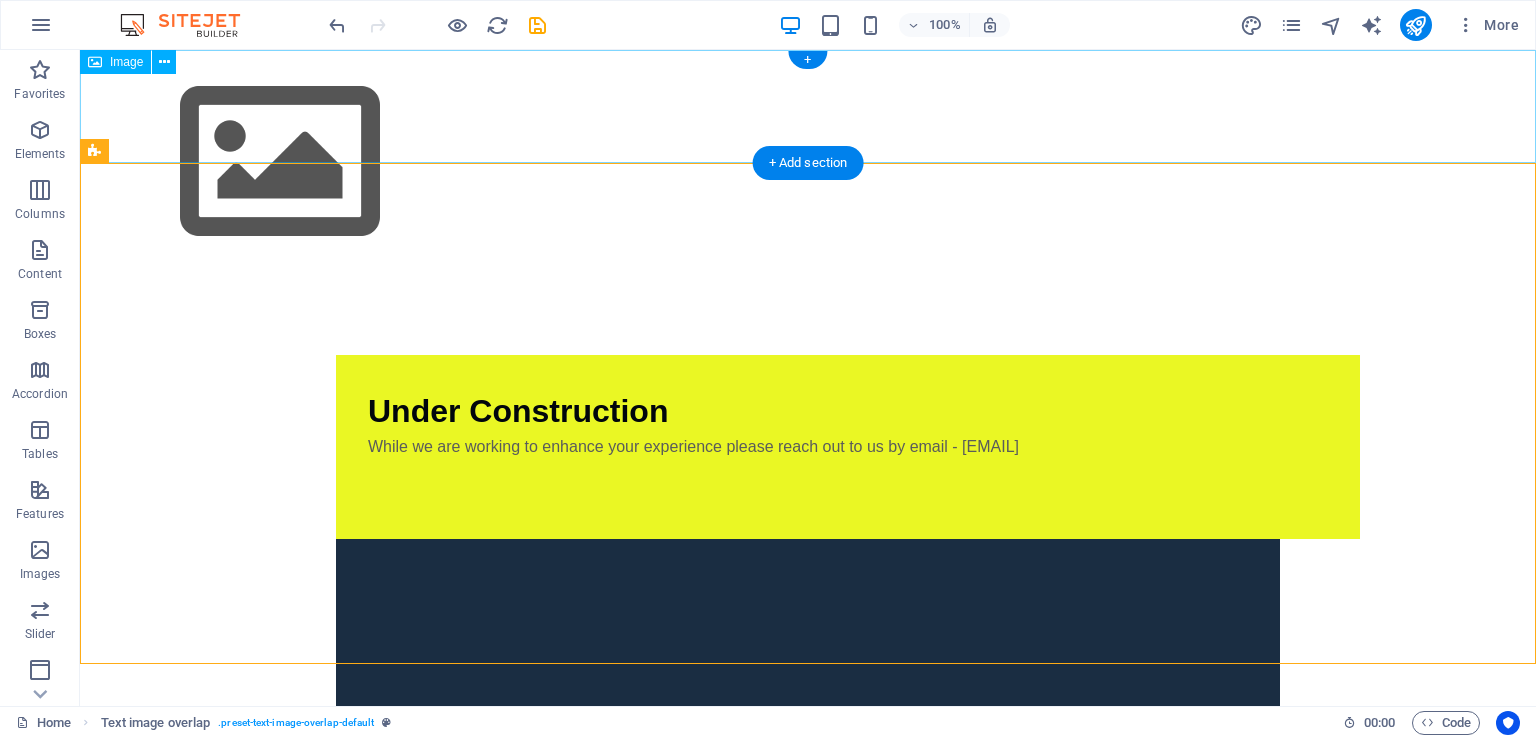 click at bounding box center (808, 162) 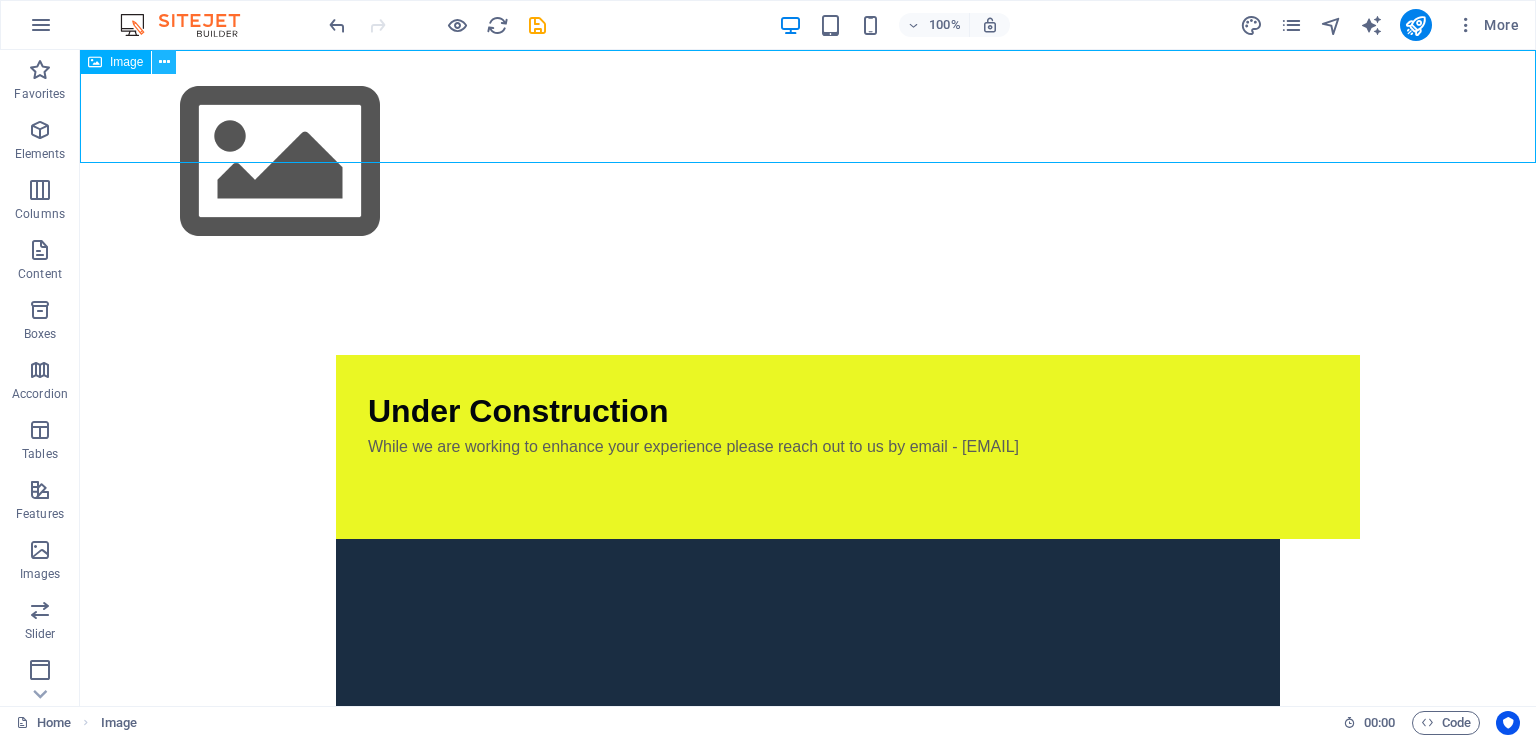 click at bounding box center (164, 62) 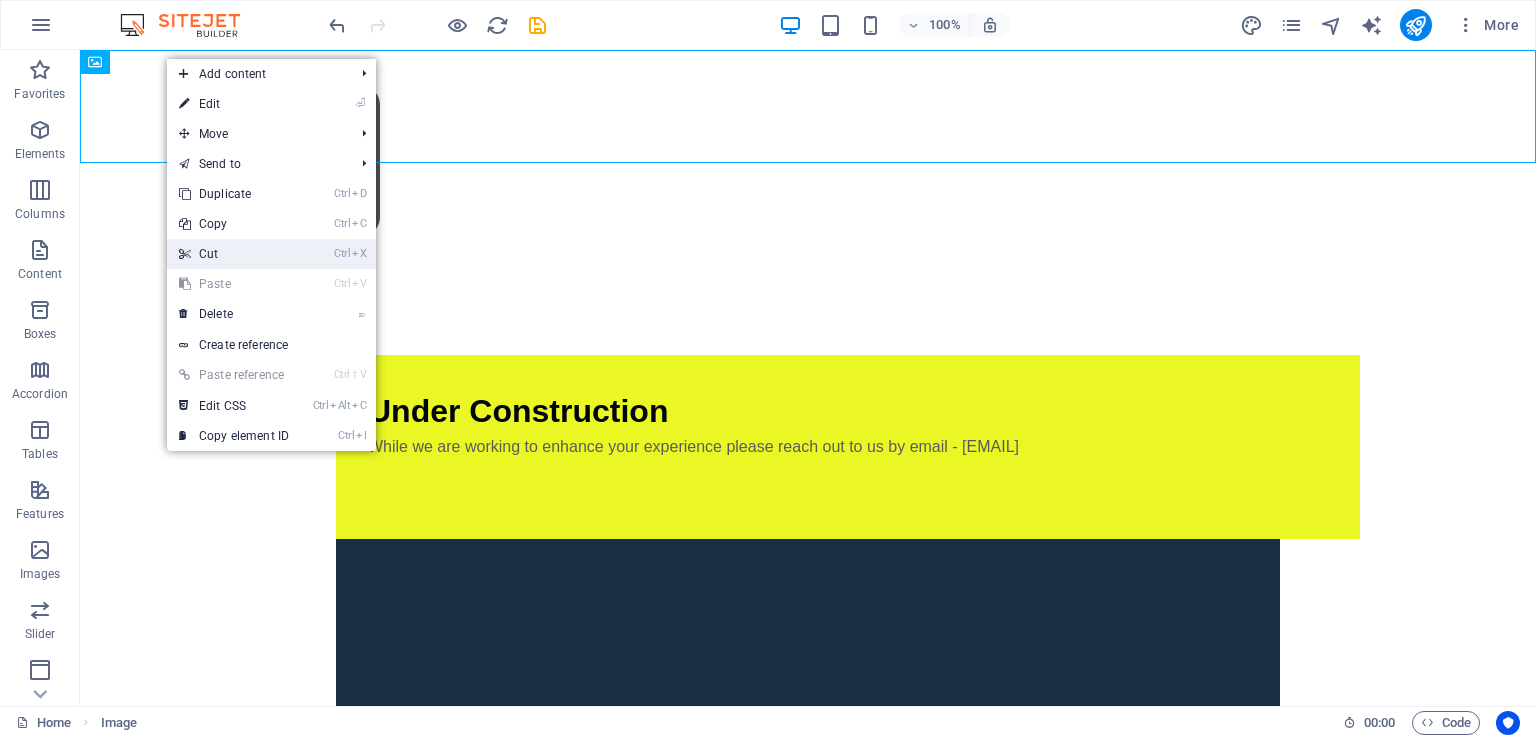 click on "Ctrl X  Cut" at bounding box center (234, 254) 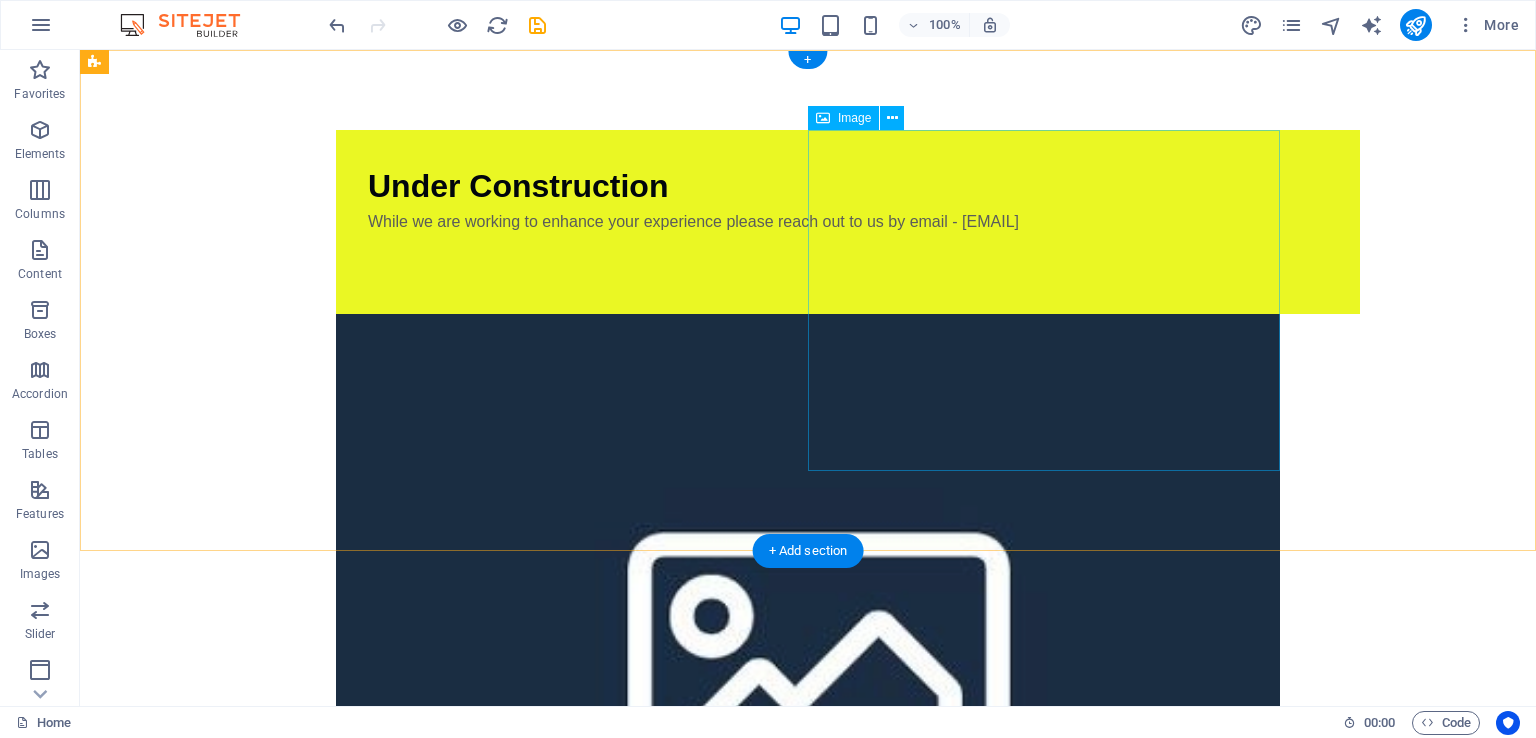 click at bounding box center [808, 655] 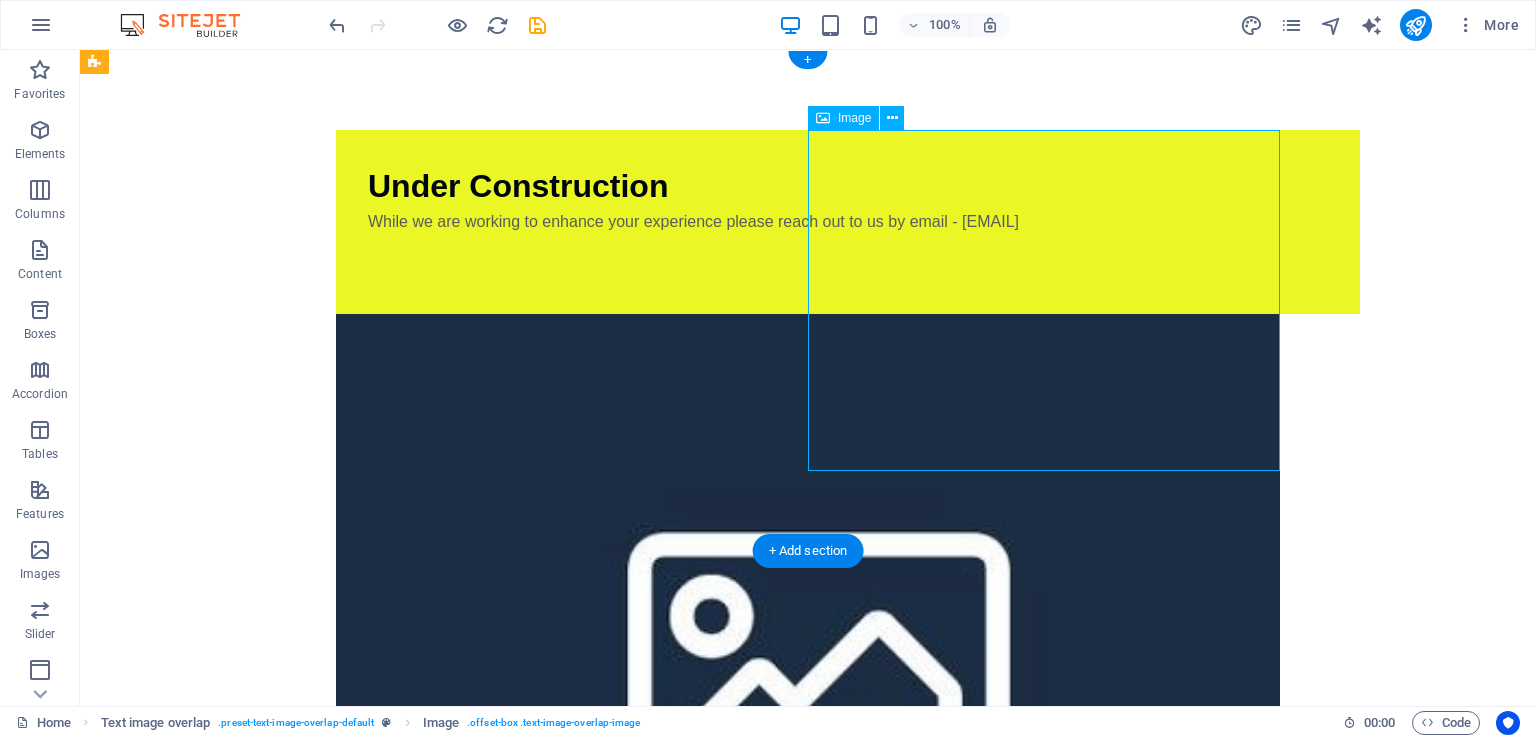 click at bounding box center (808, 655) 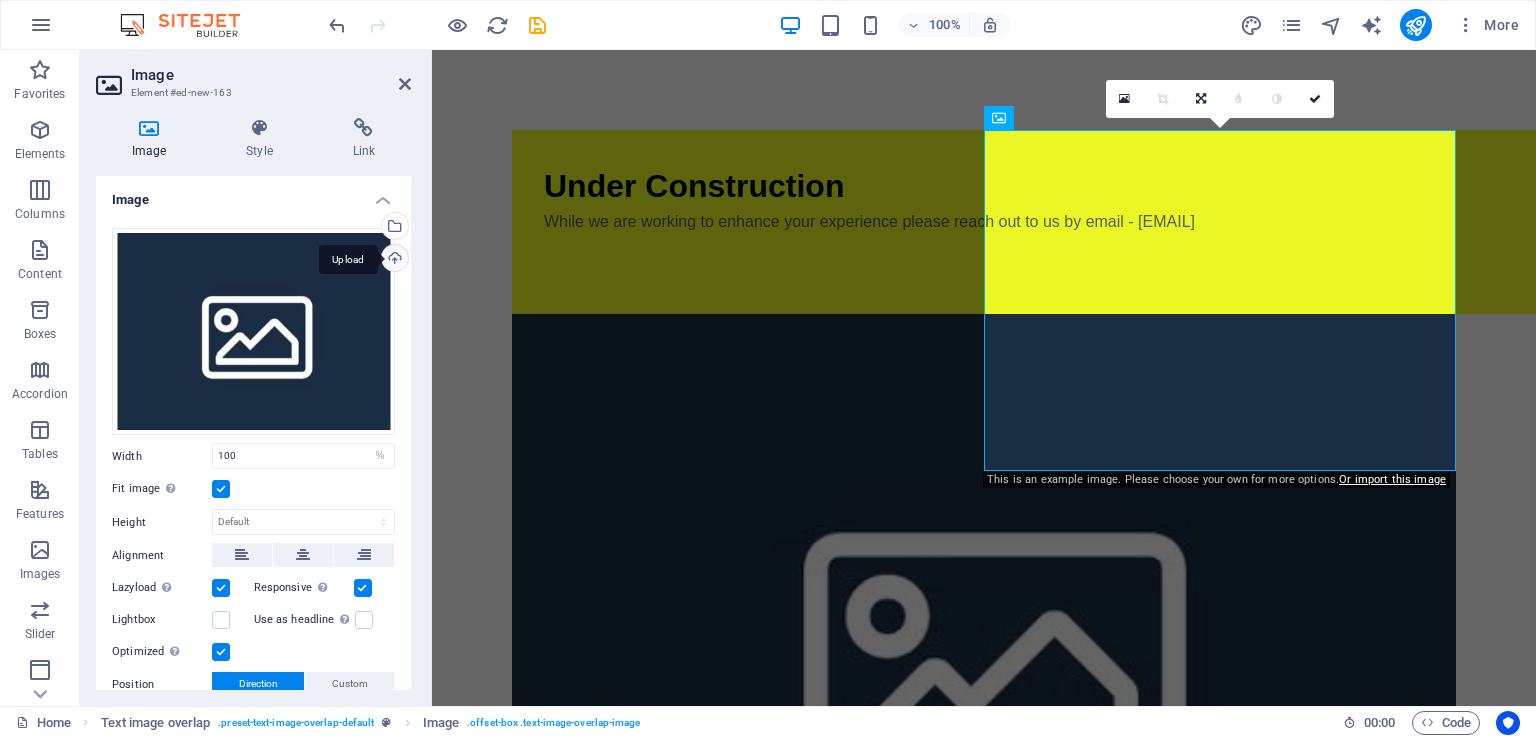 click on "Upload" at bounding box center (393, 260) 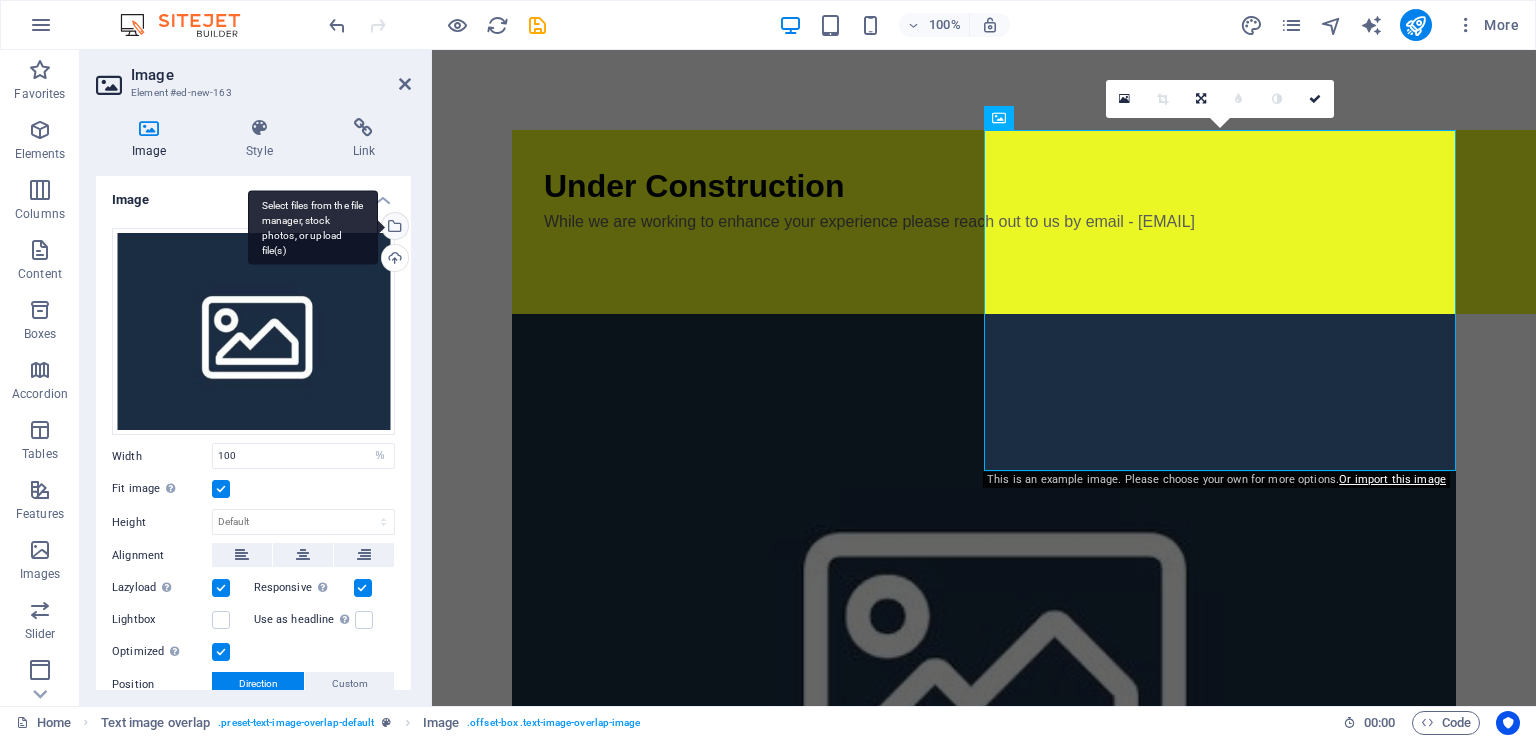 click on "Select files from the file manager, stock photos, or upload file(s)" at bounding box center (393, 228) 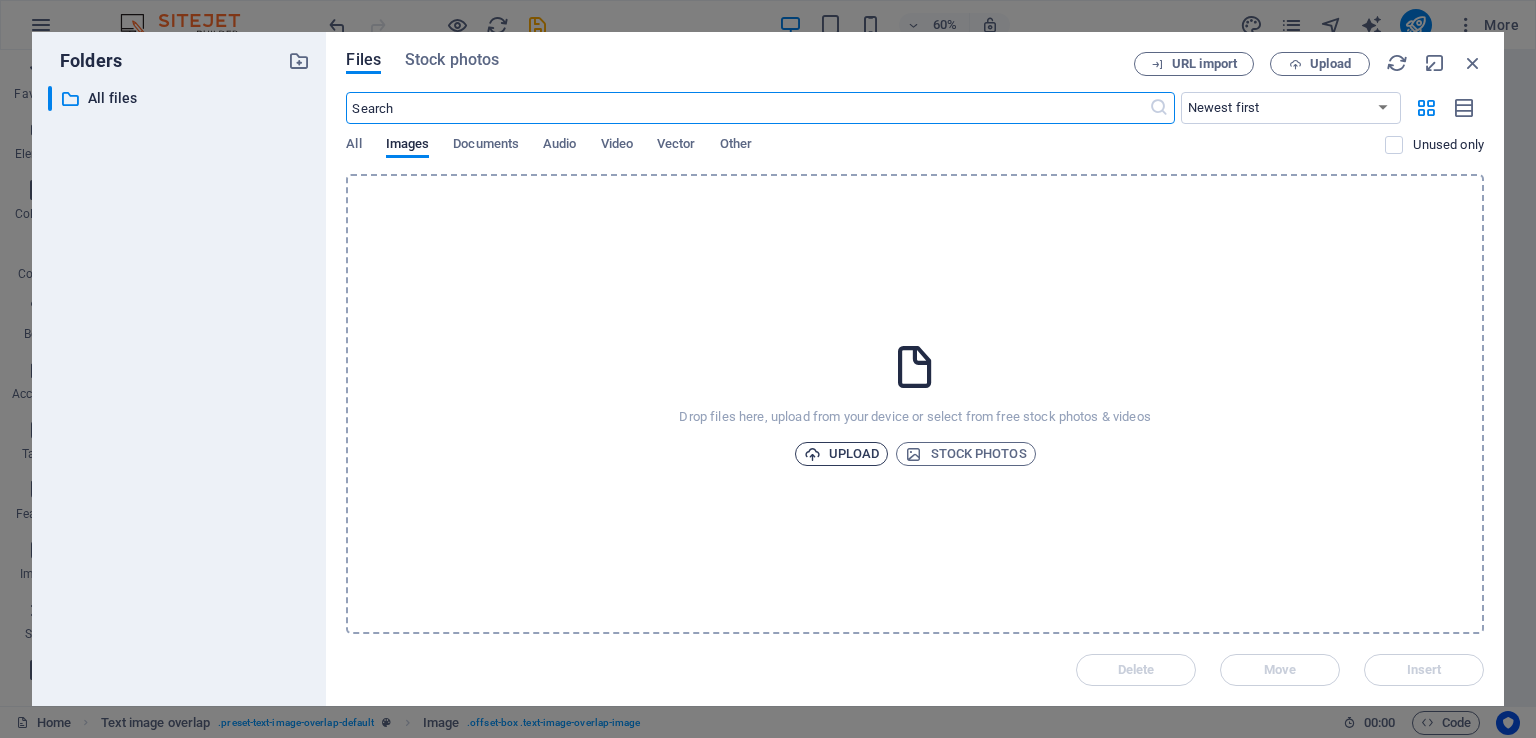 click on "Upload" at bounding box center [842, 454] 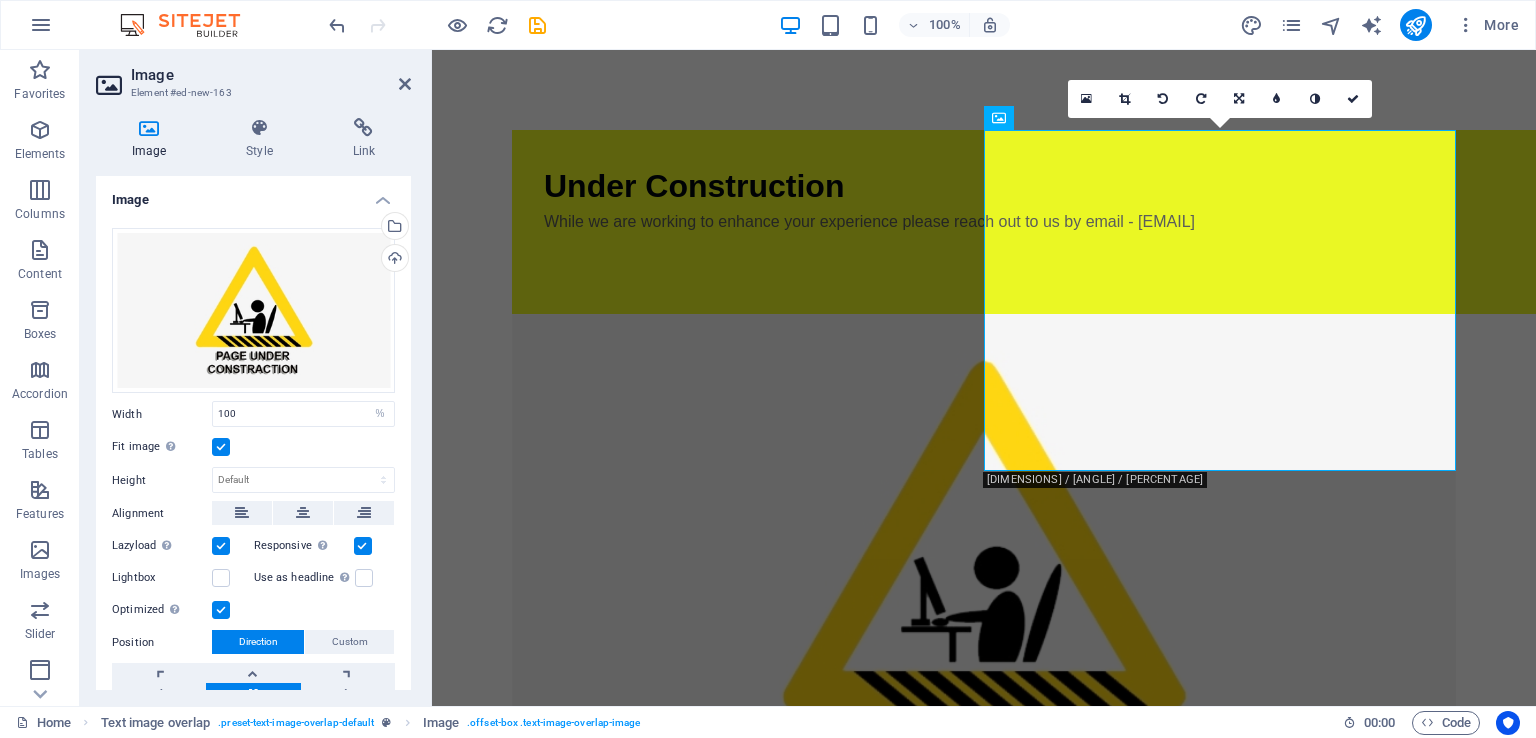 click on "Skip to main content
Under Construction  While we are working to enhance your experience please reach out to us by email - [EMAIL]" at bounding box center [984, 491] 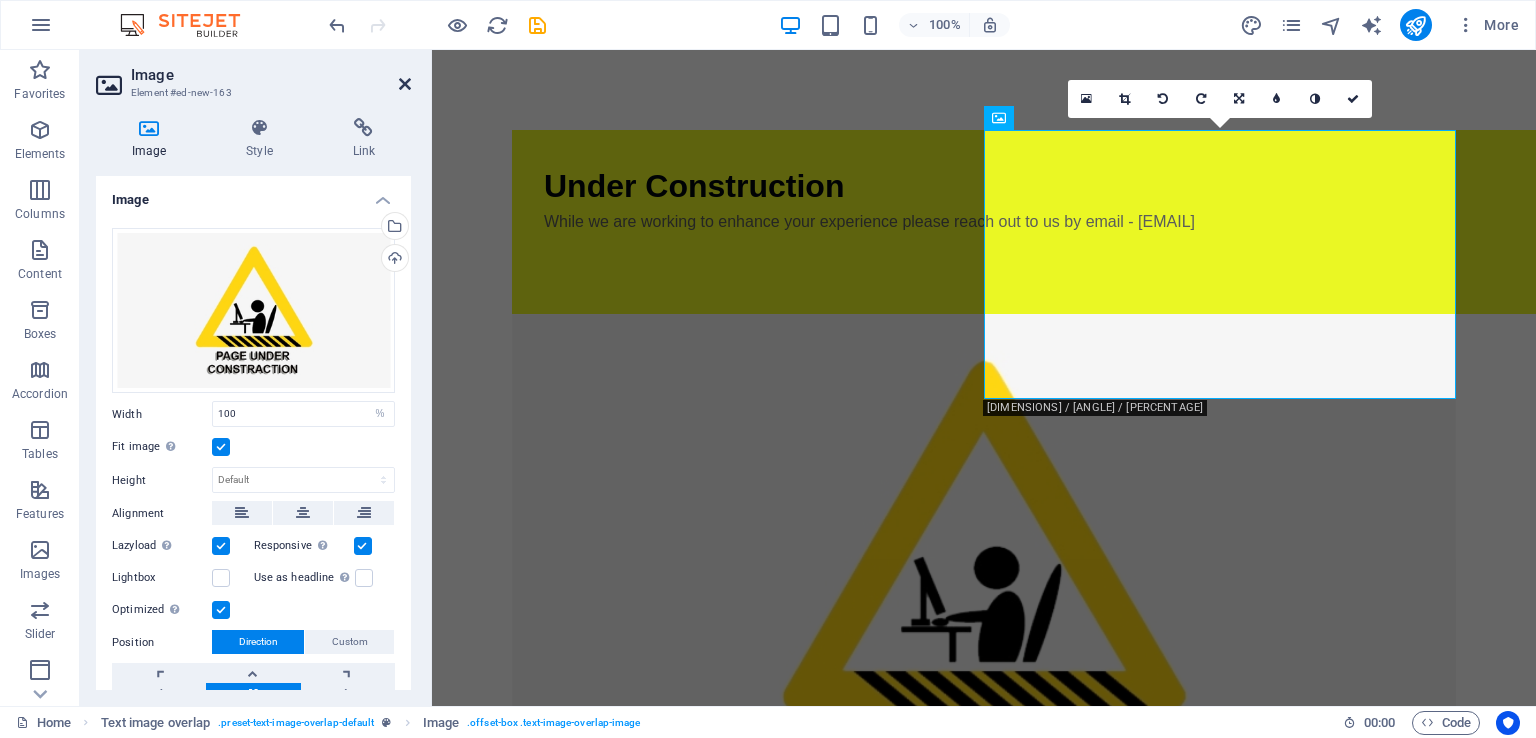 click at bounding box center [405, 84] 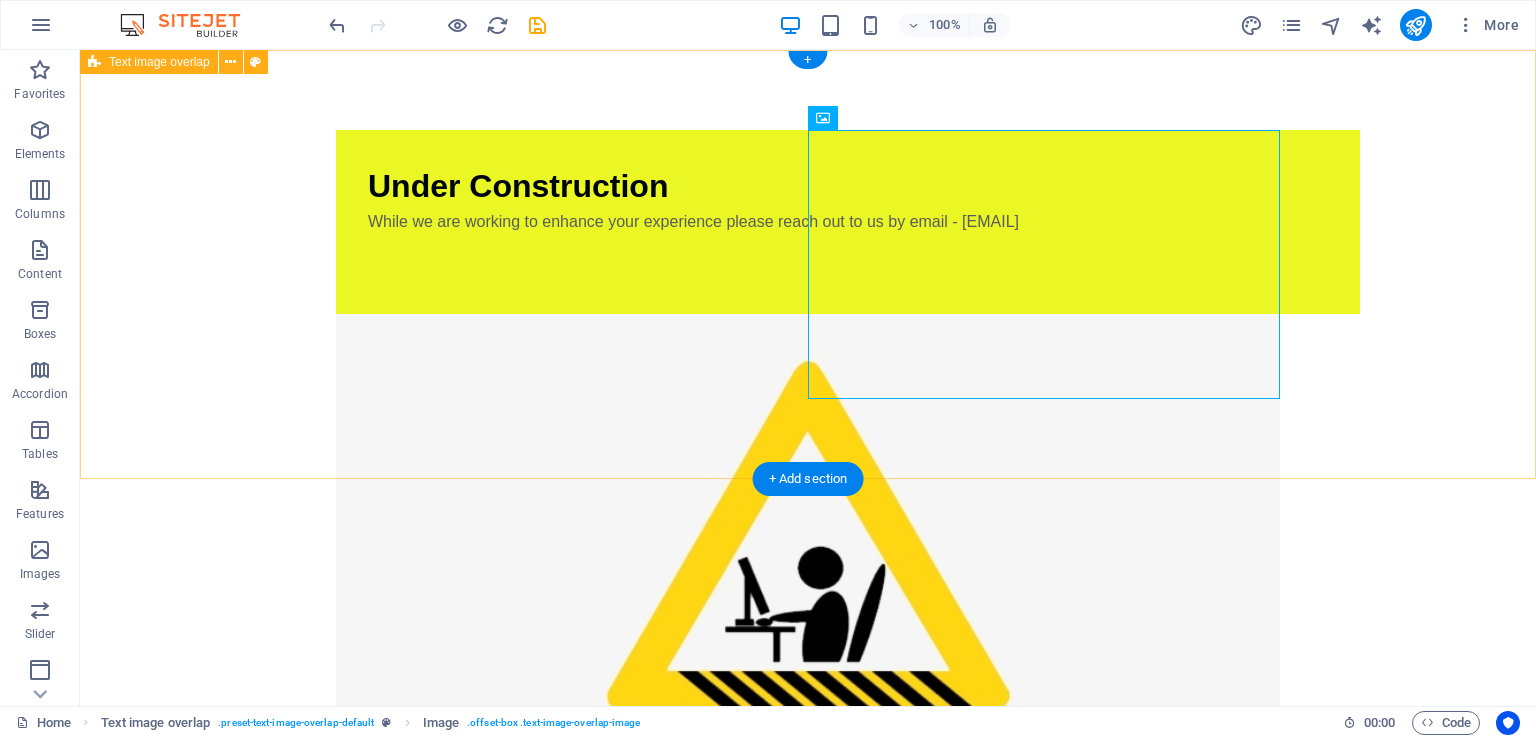 click on "Under Construction  While we are working to enhance your experience please reach out to us by email - [EMAIL]" at bounding box center (808, 491) 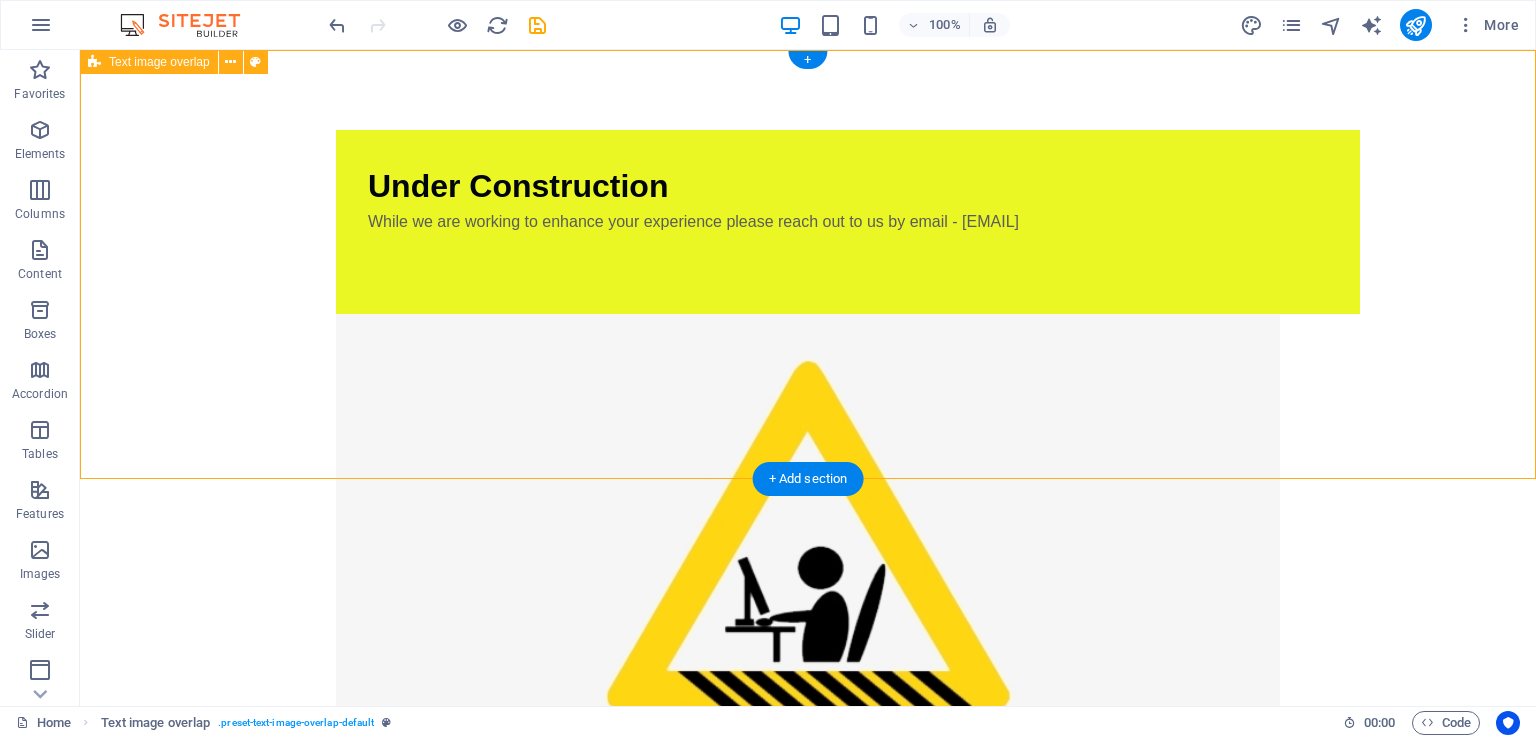 click on "Under Construction  While we are working to enhance your experience please reach out to us by email - [EMAIL]" at bounding box center (808, 491) 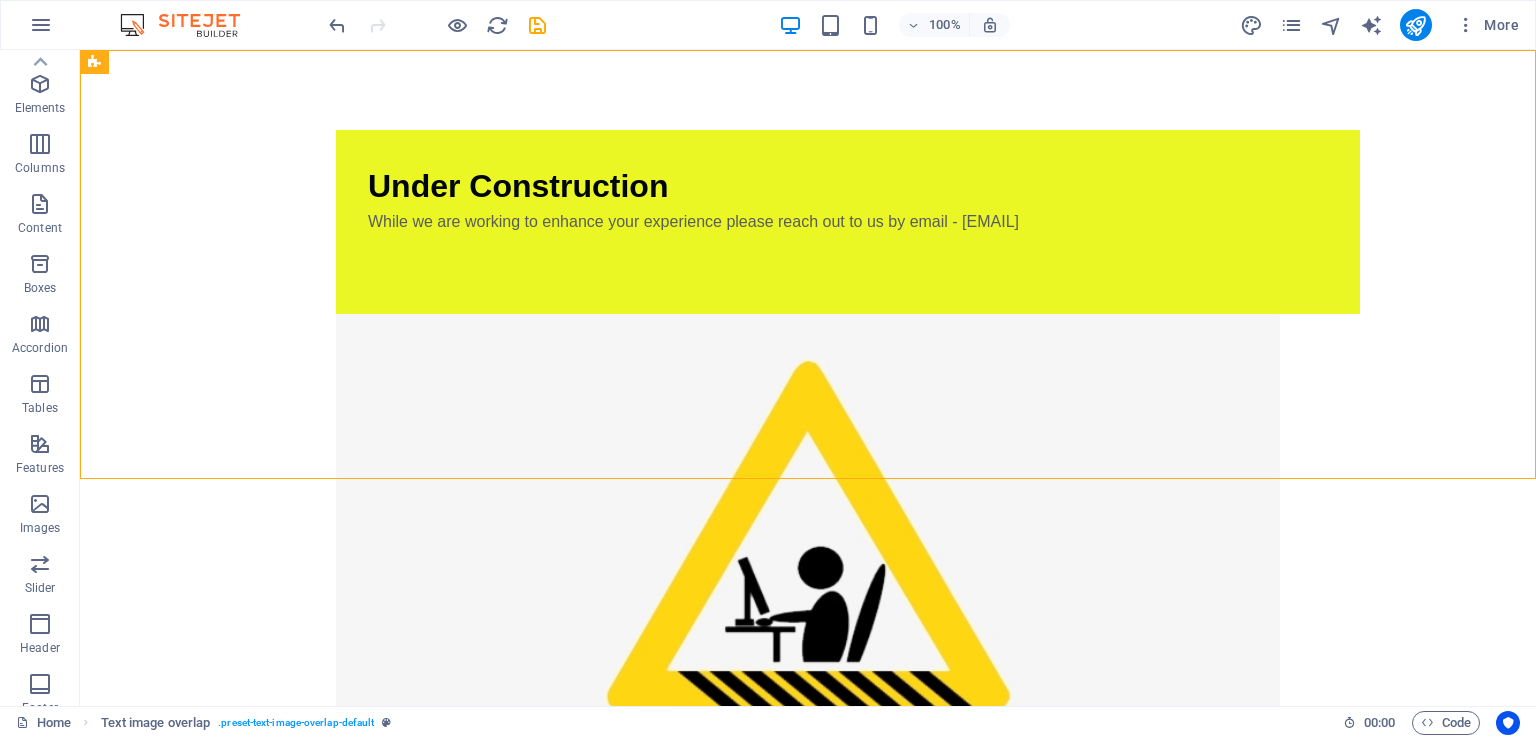 scroll, scrollTop: 0, scrollLeft: 0, axis: both 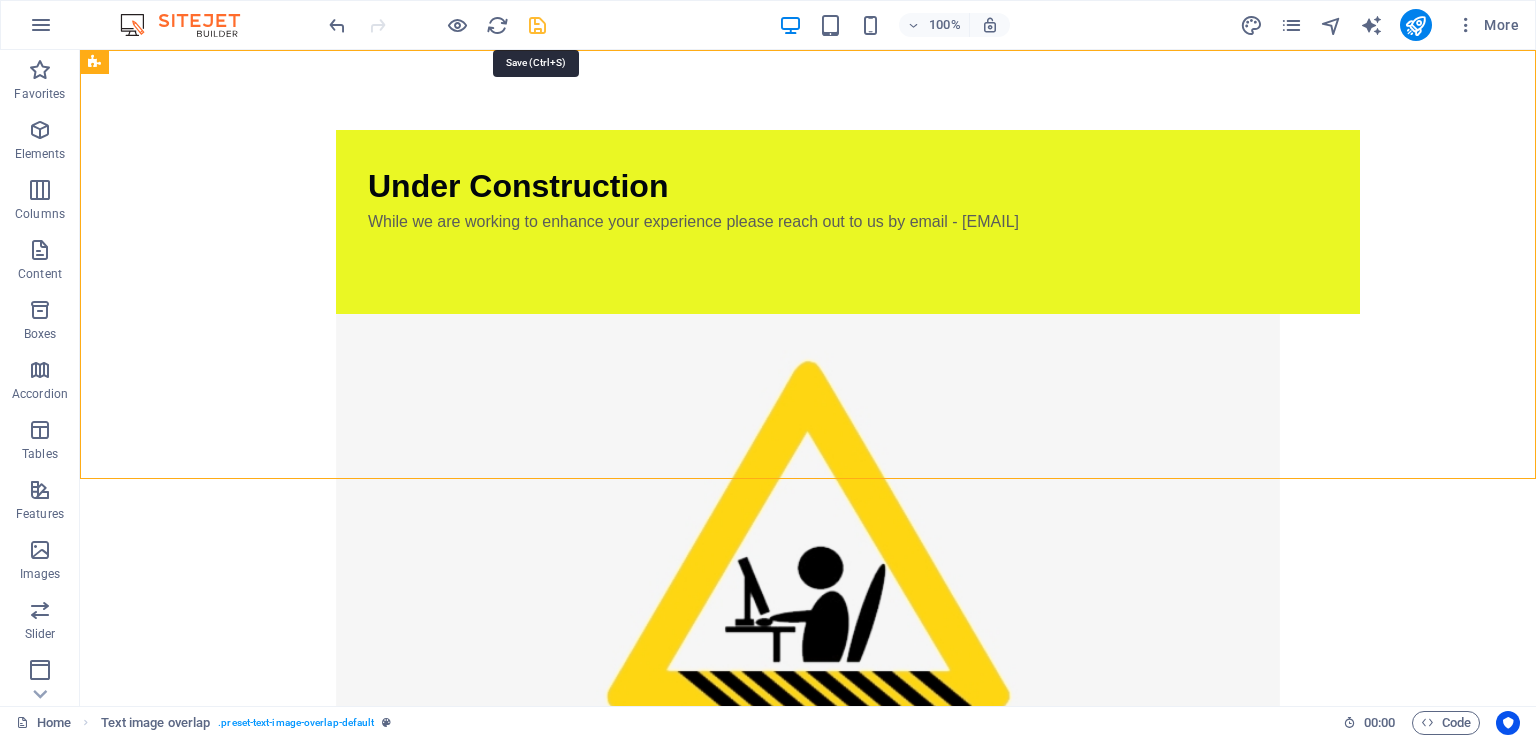 click at bounding box center (537, 25) 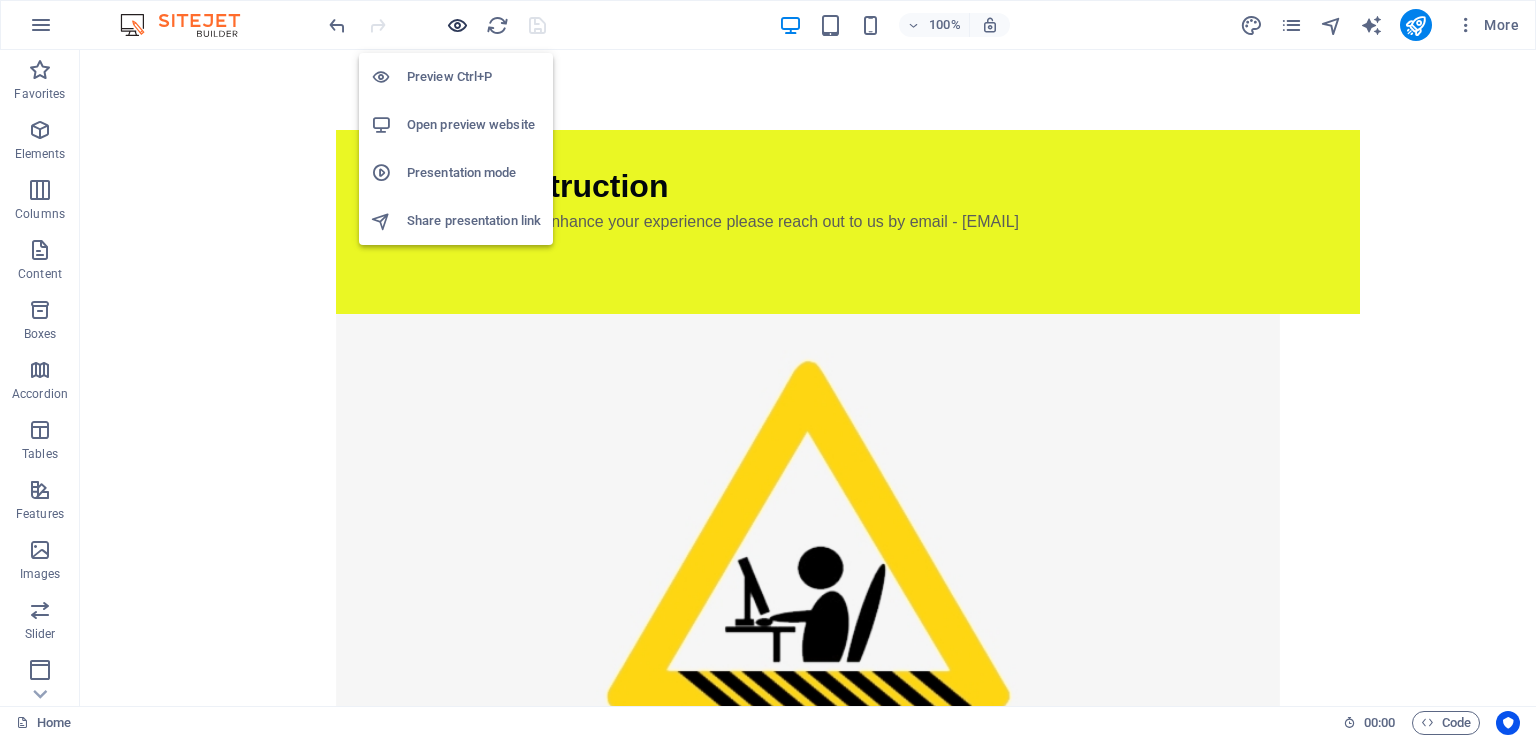click at bounding box center (457, 25) 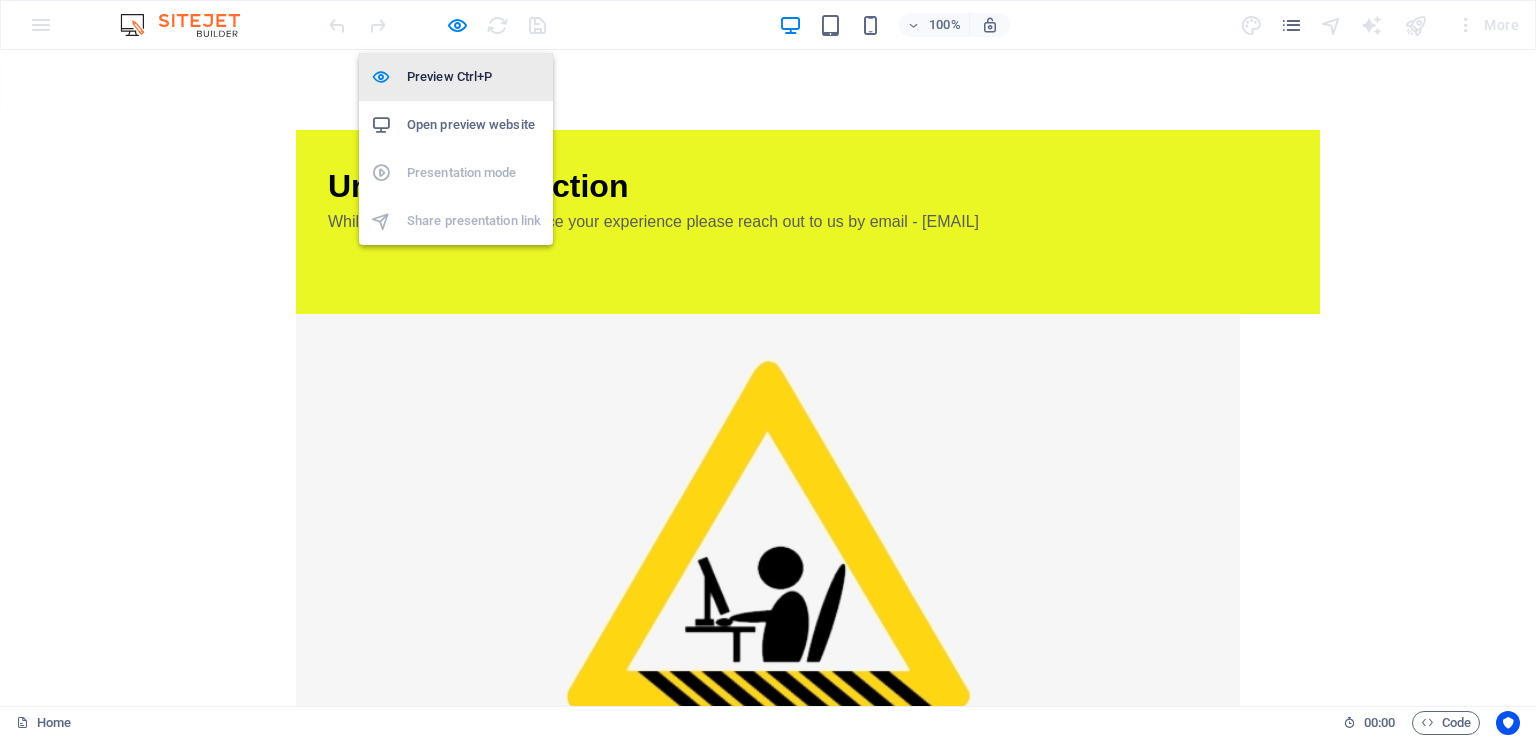 click on "Preview Ctrl+P" at bounding box center [474, 77] 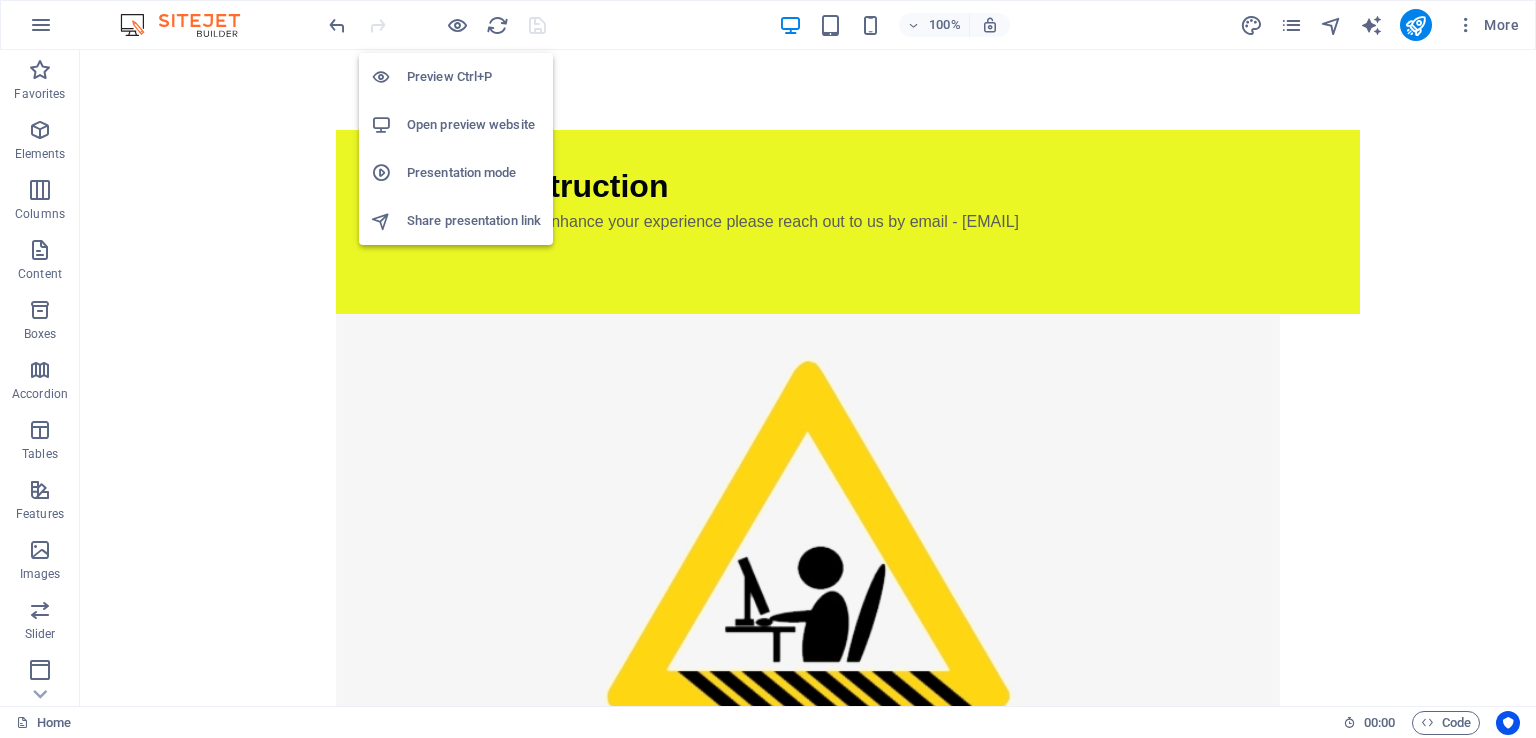 click on "Open preview website" at bounding box center [474, 125] 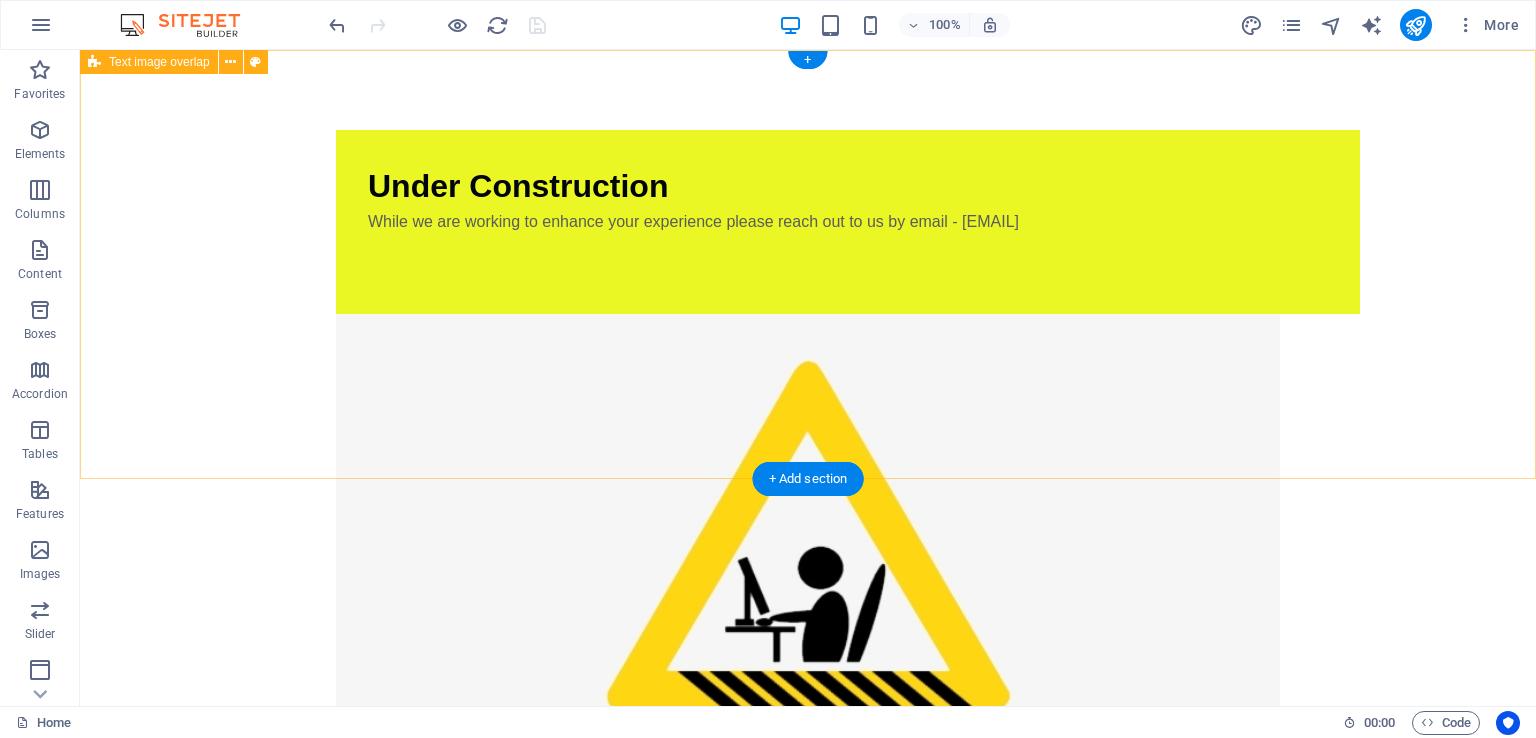 click on "Under Construction  While we are working to enhance your experience please reach out to us by email - [EMAIL]" at bounding box center (808, 491) 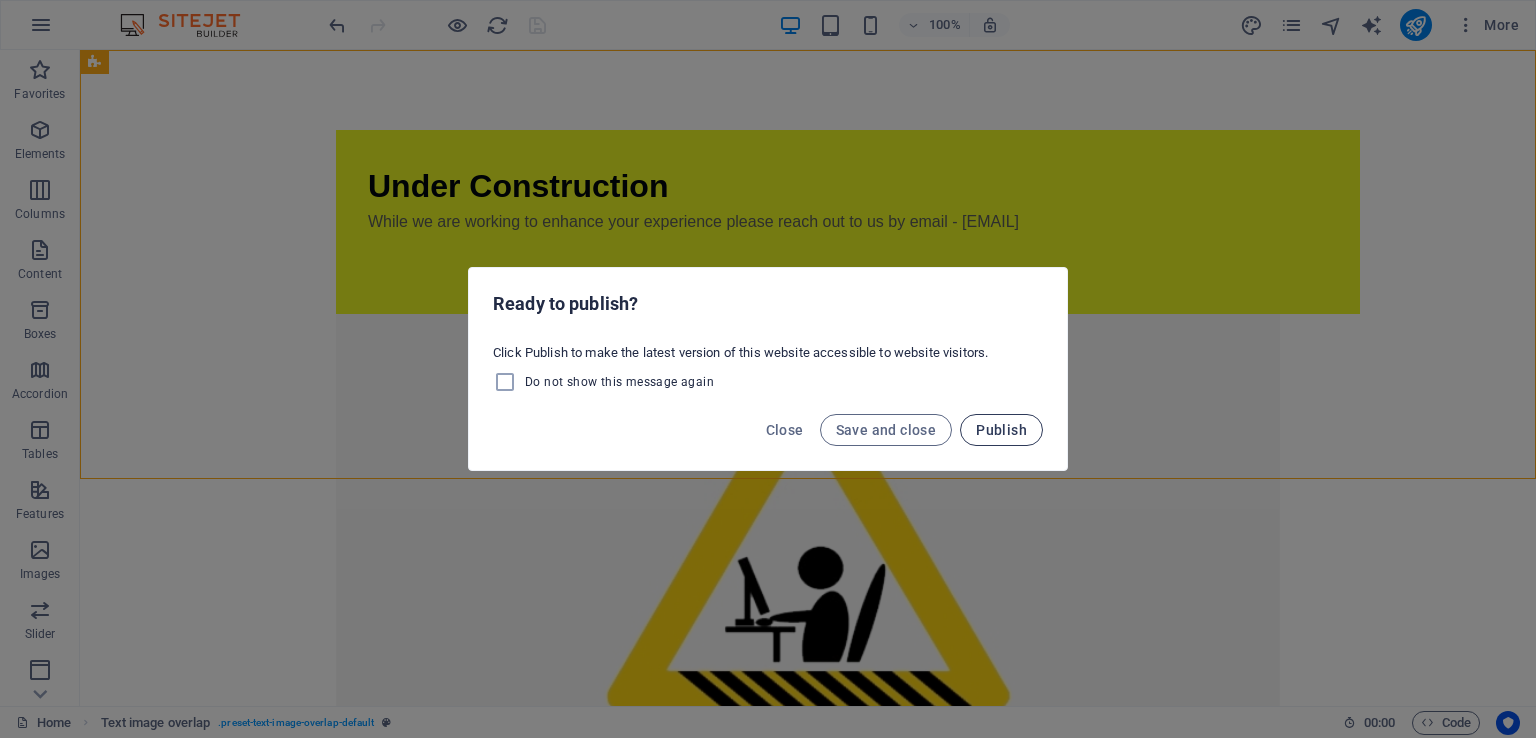 click on "Publish" at bounding box center [1001, 430] 